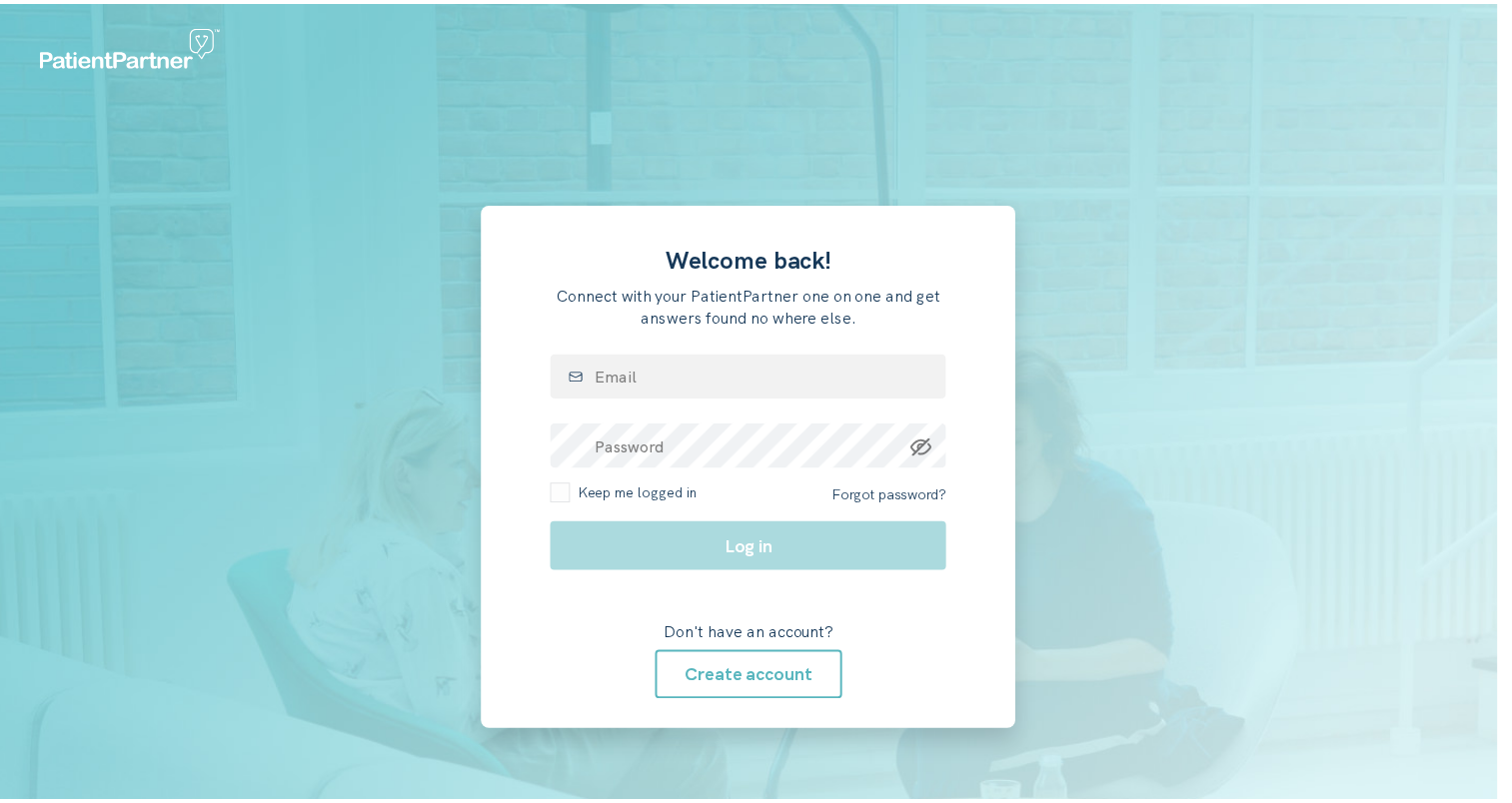 scroll, scrollTop: 0, scrollLeft: 0, axis: both 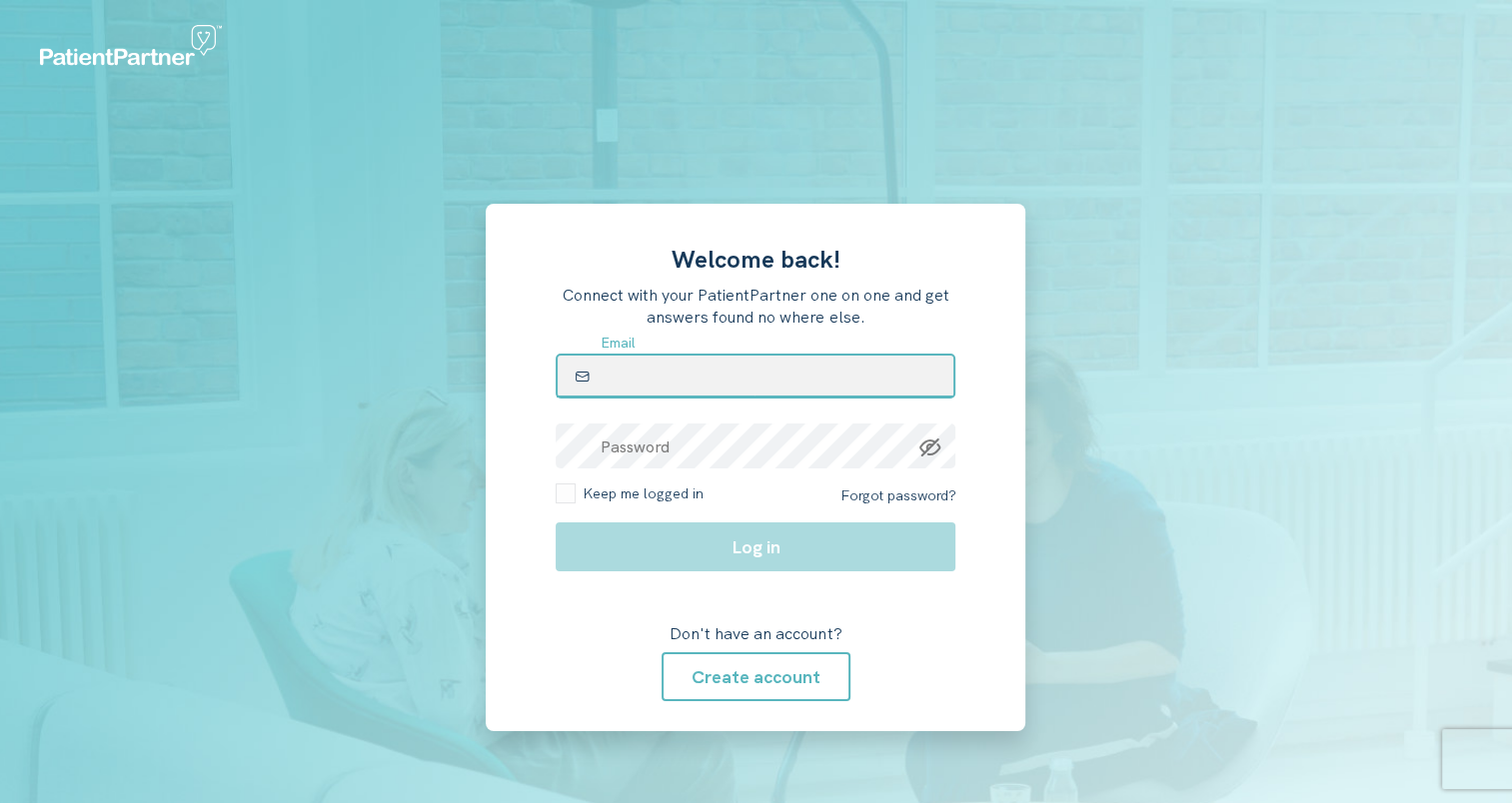 click at bounding box center [756, 376] 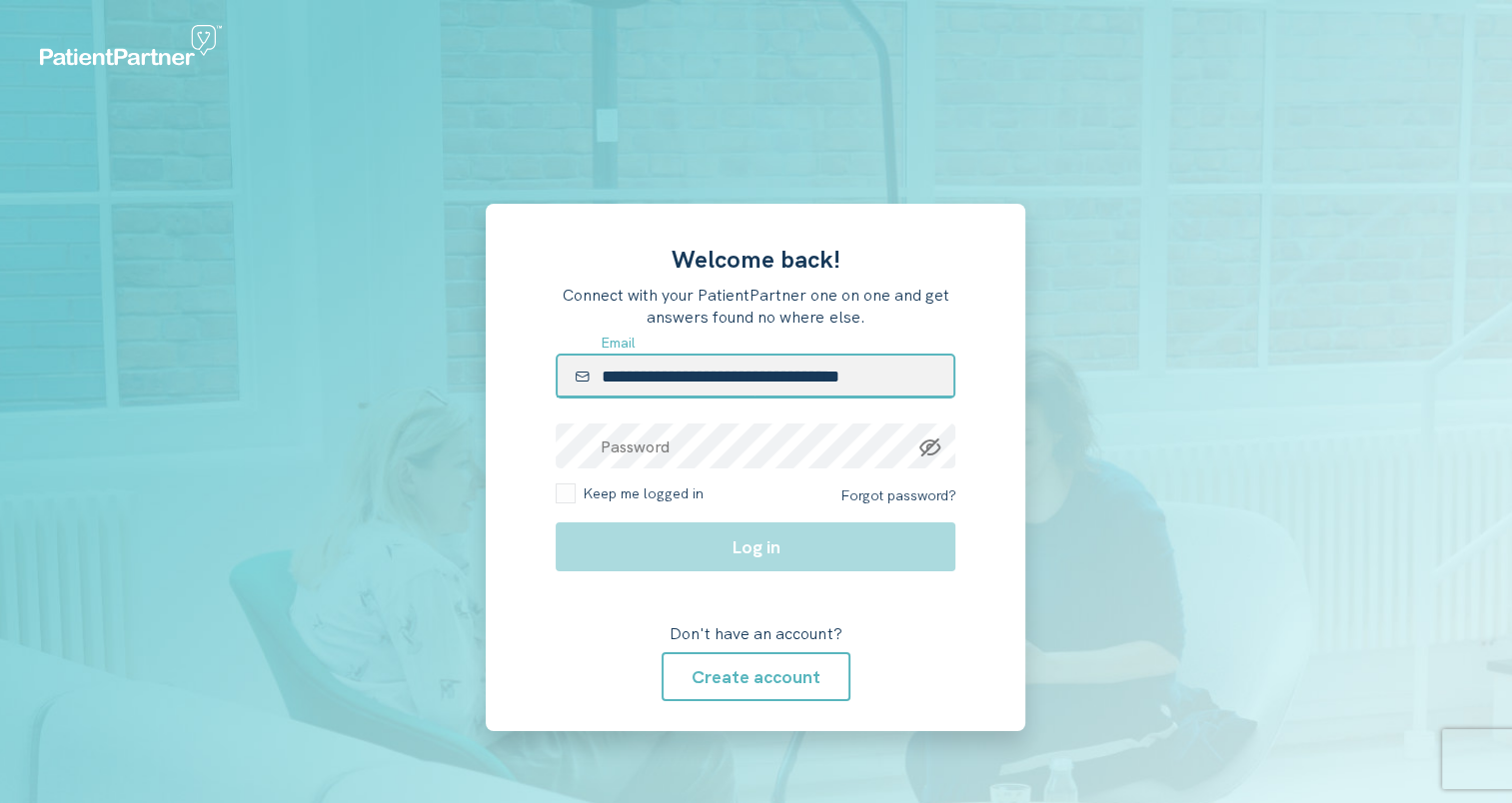 type on "**********" 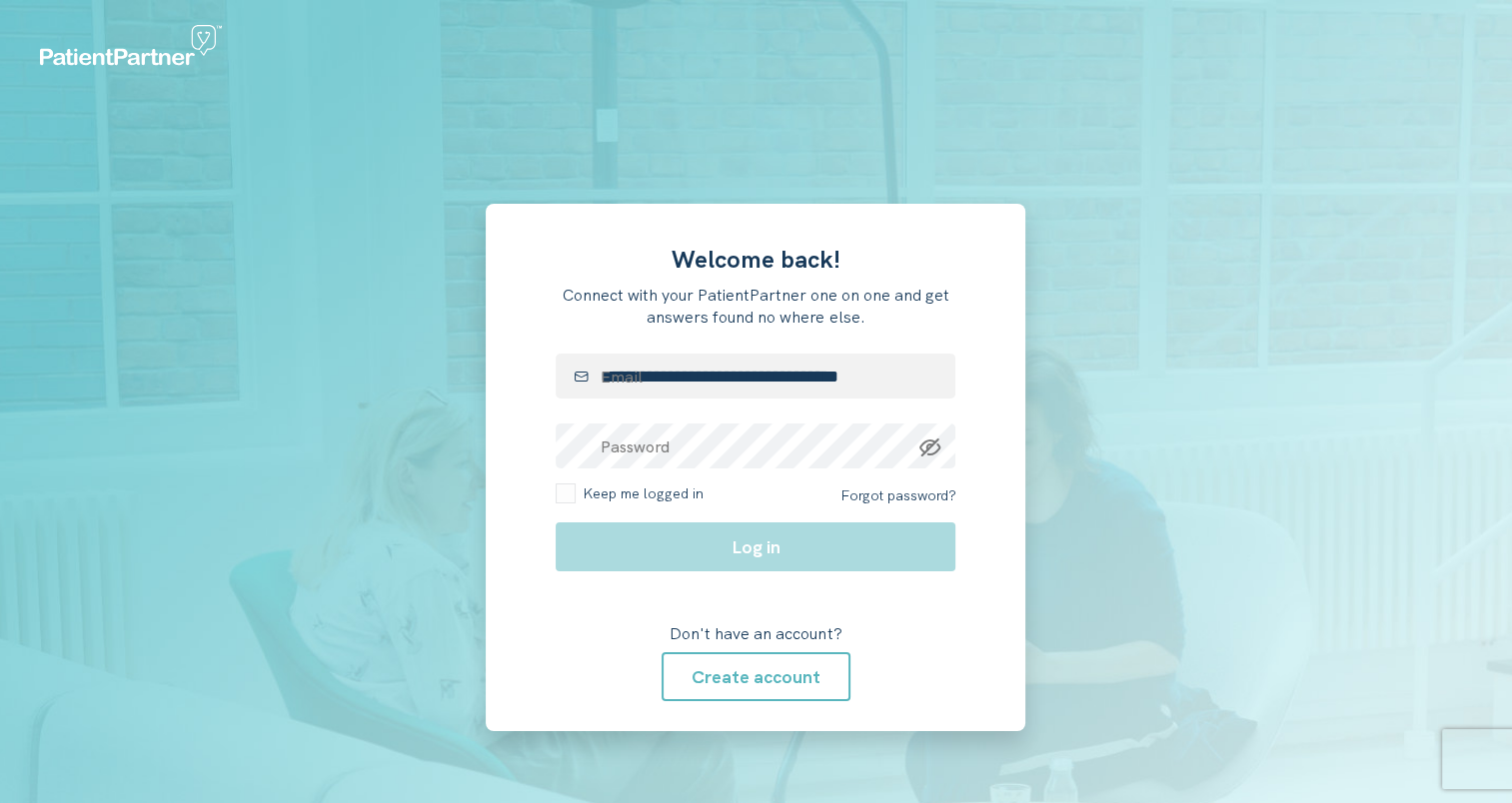 drag, startPoint x: 333, startPoint y: 354, endPoint x: 344, endPoint y: 360, distance: 12.529964 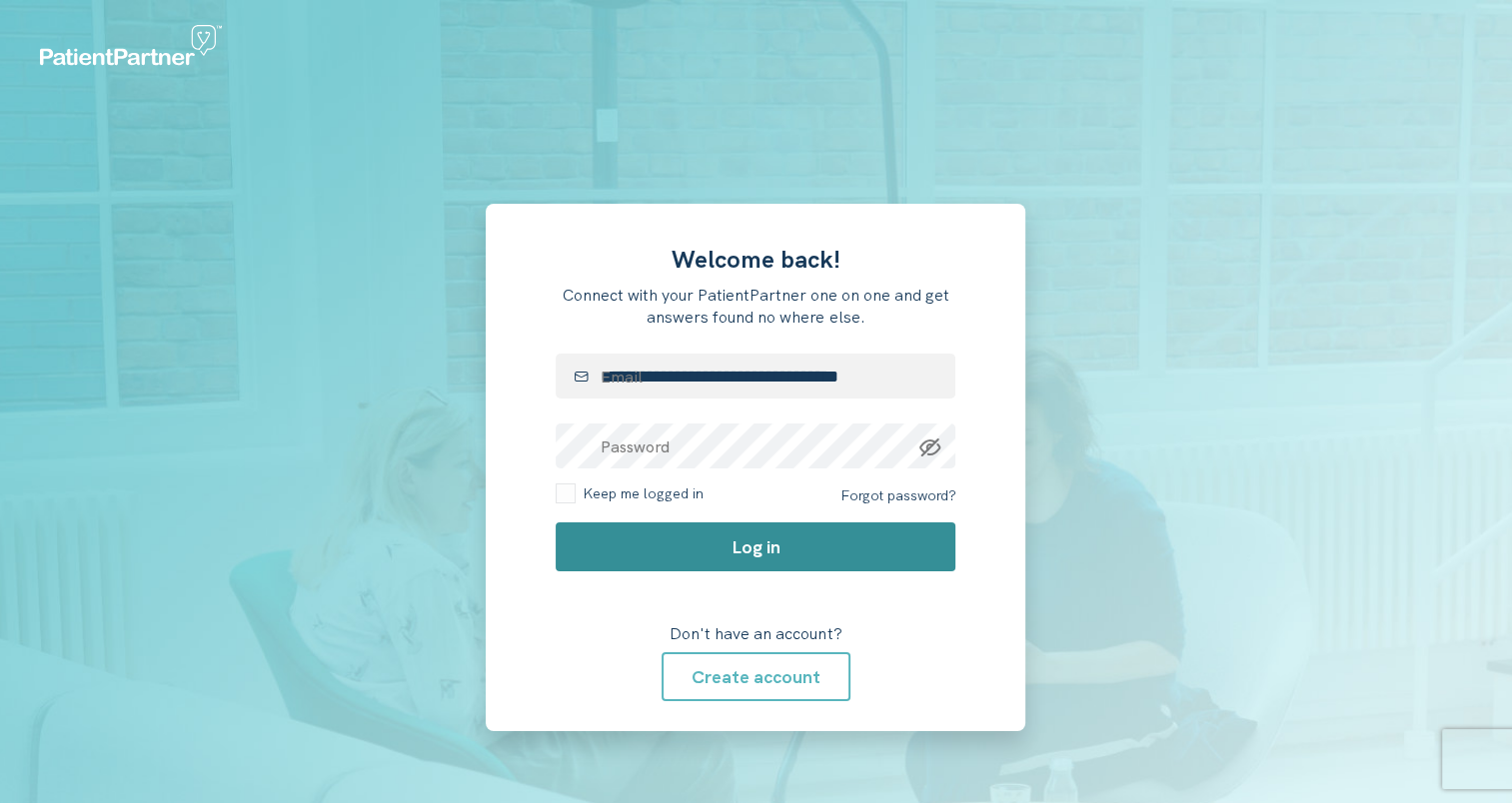click on "Log in" 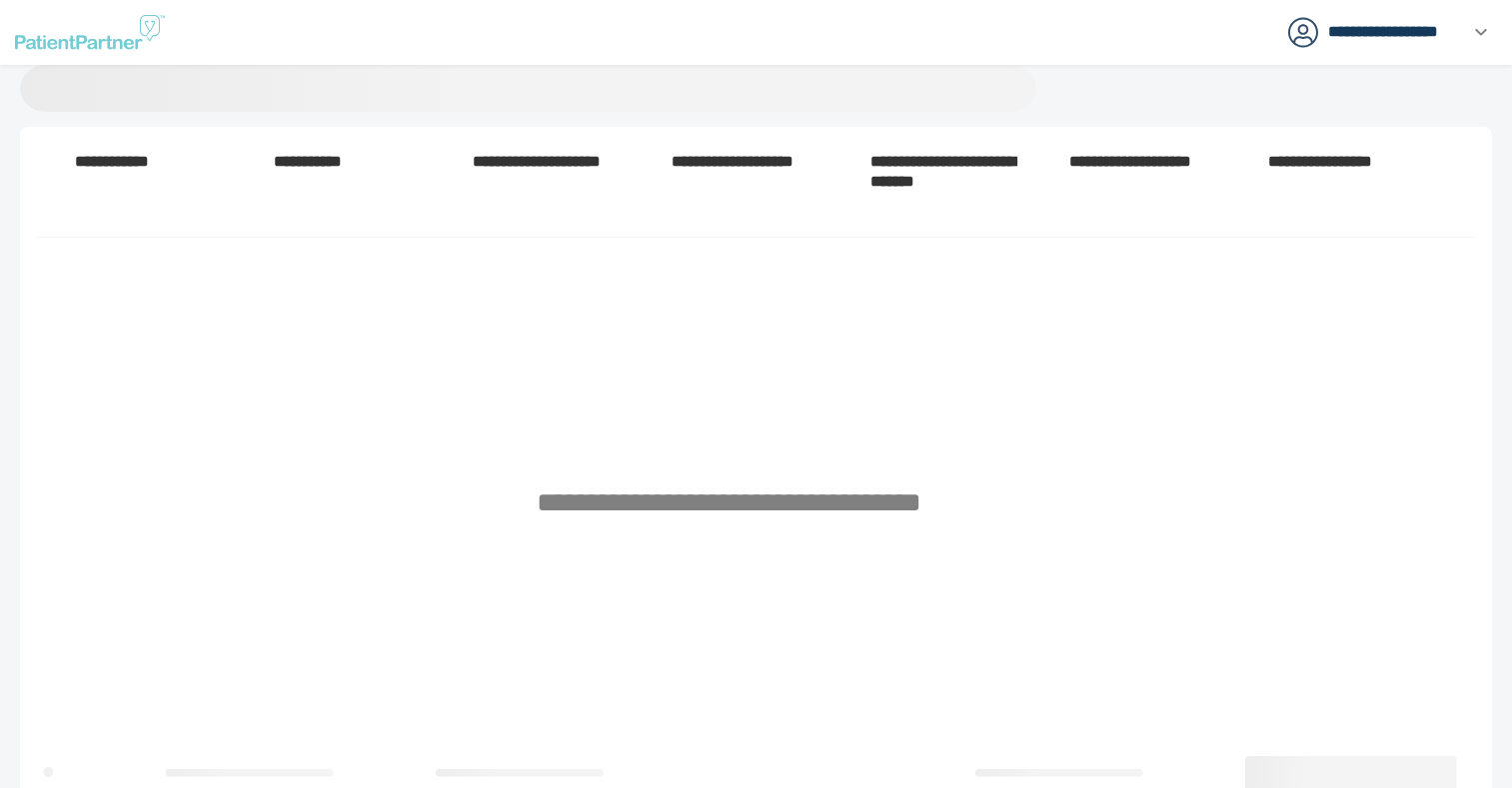 scroll, scrollTop: 0, scrollLeft: 0, axis: both 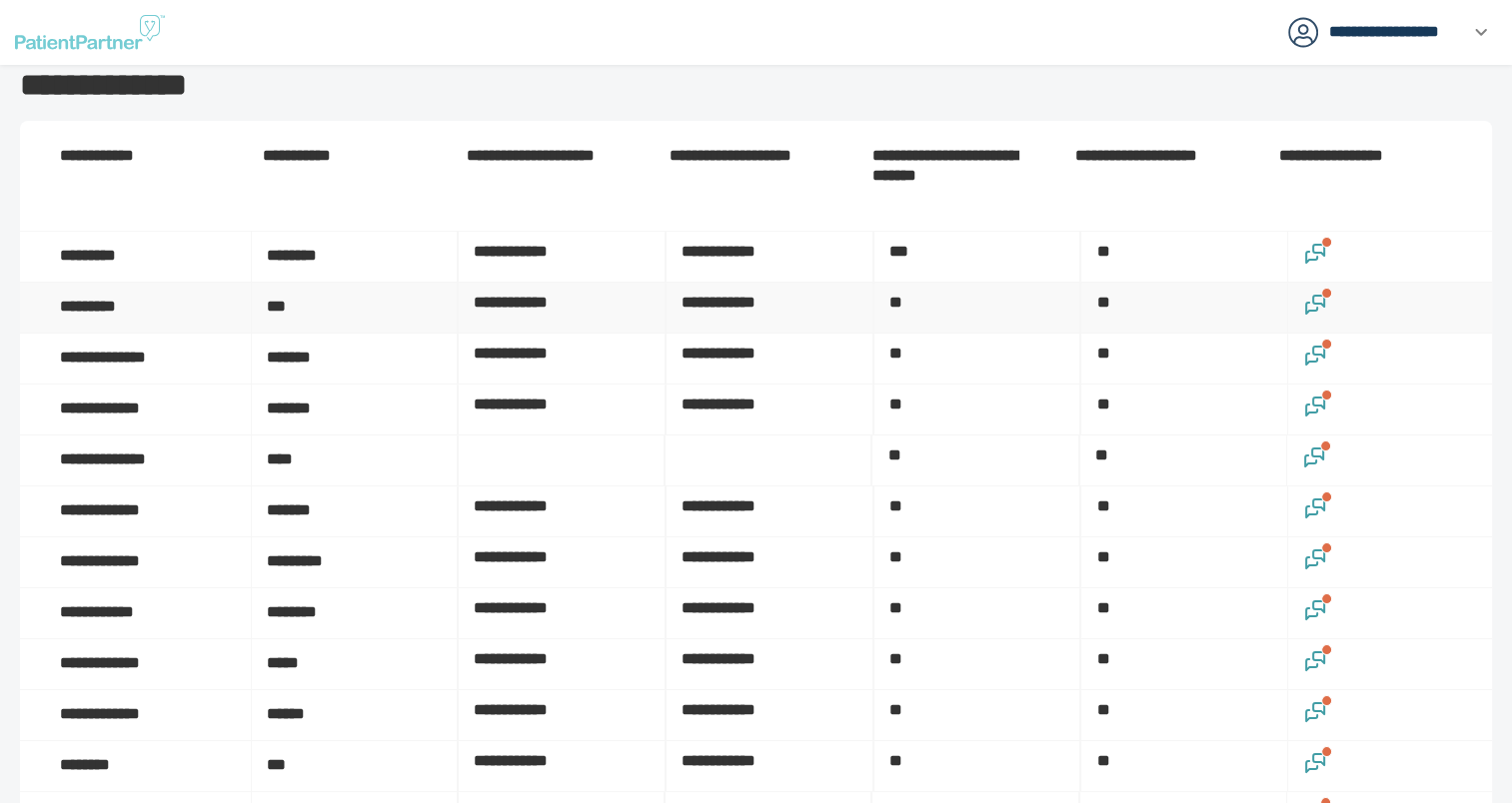 click at bounding box center (1390, 308) 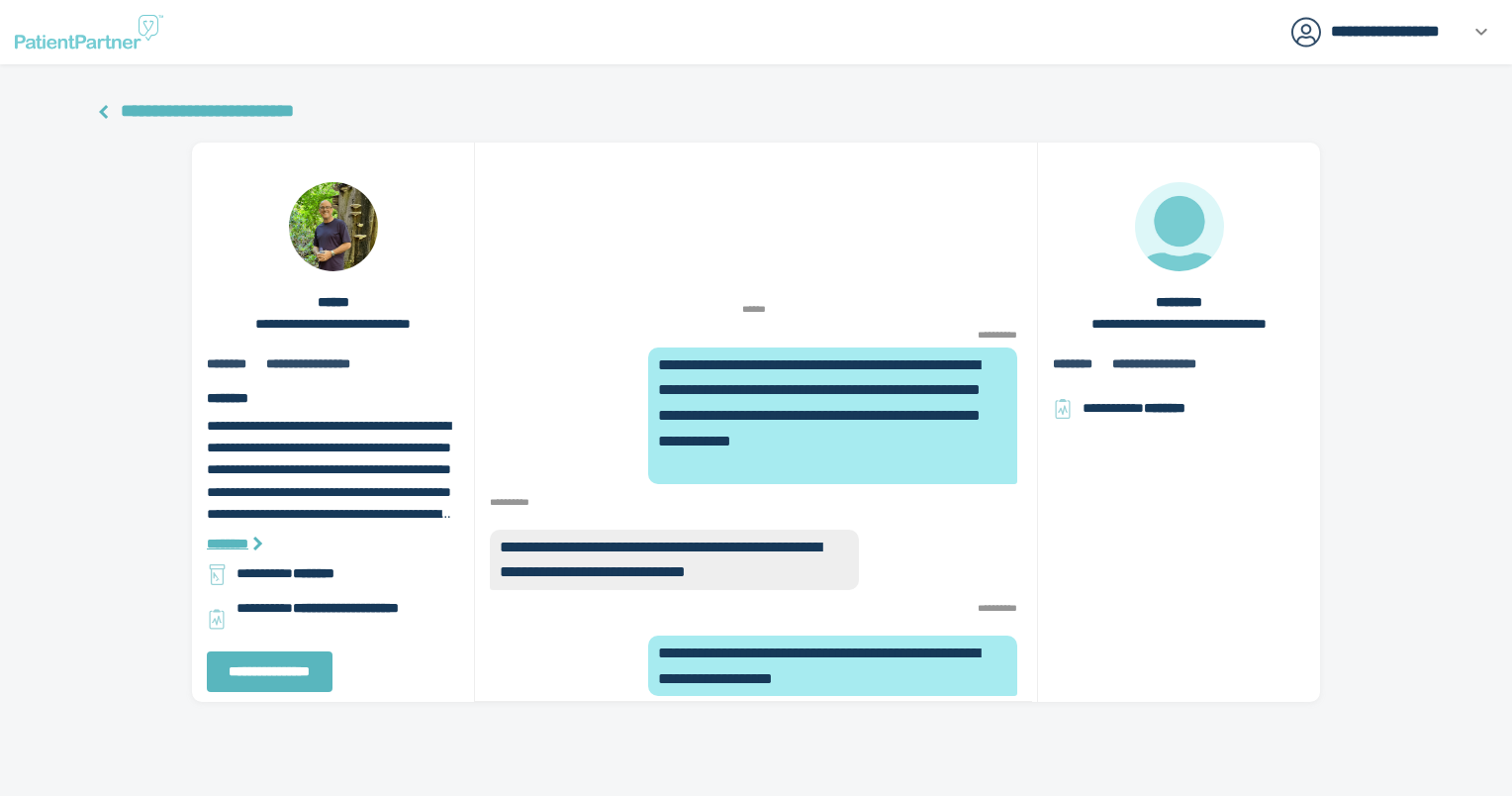 click on "**********" at bounding box center [207, 111] 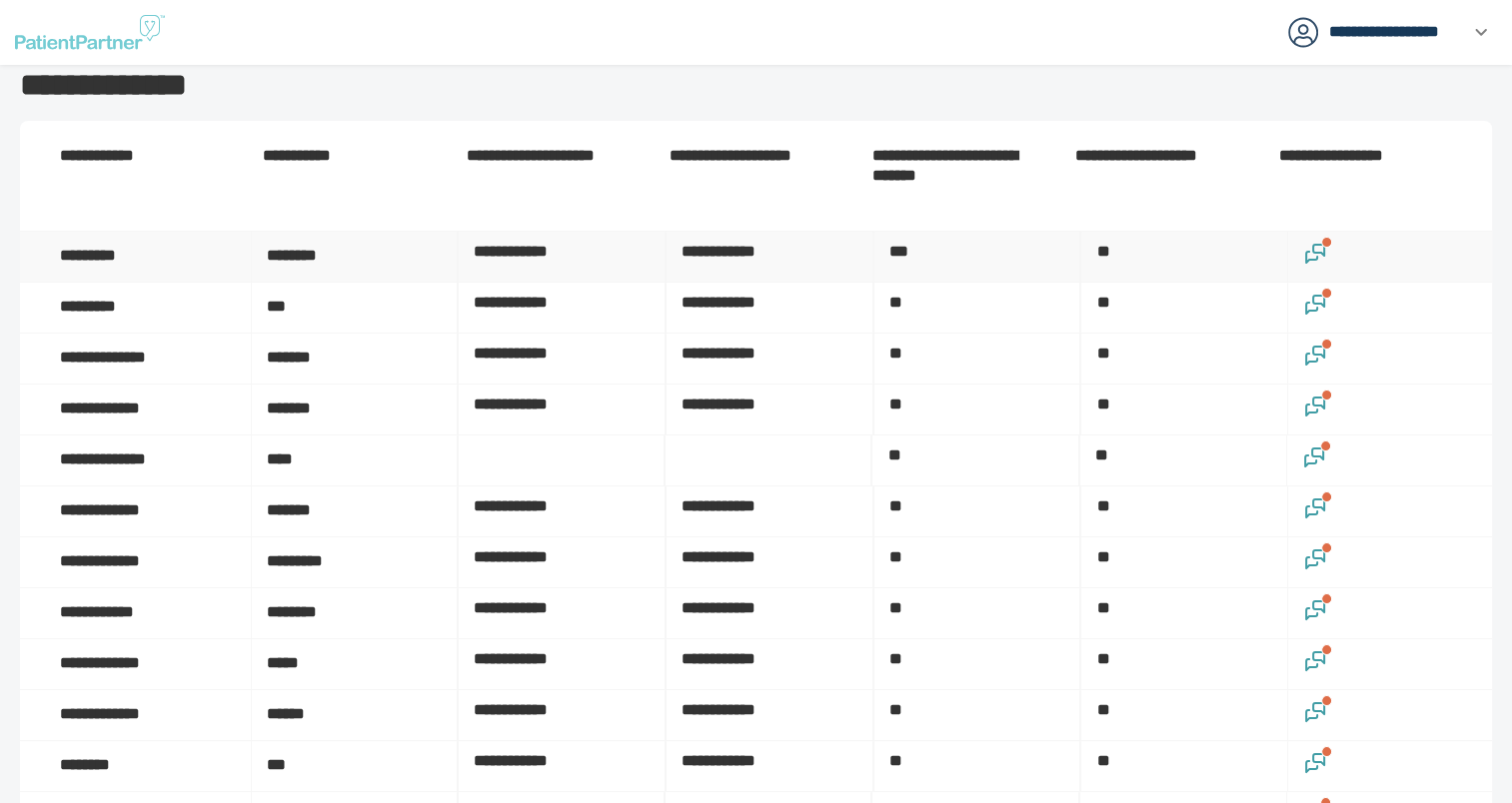 click at bounding box center [1390, 257] 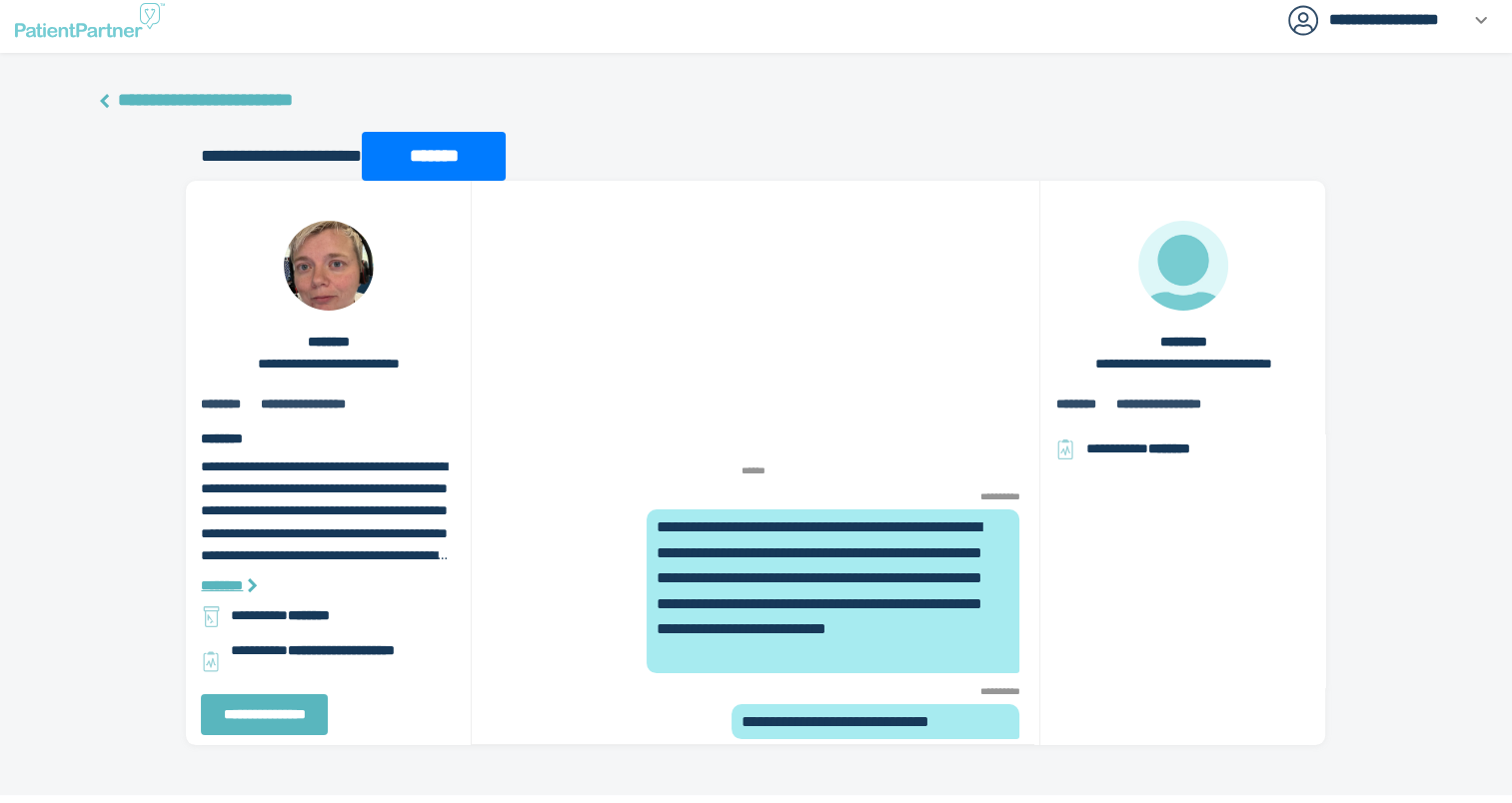 scroll, scrollTop: 15, scrollLeft: 0, axis: vertical 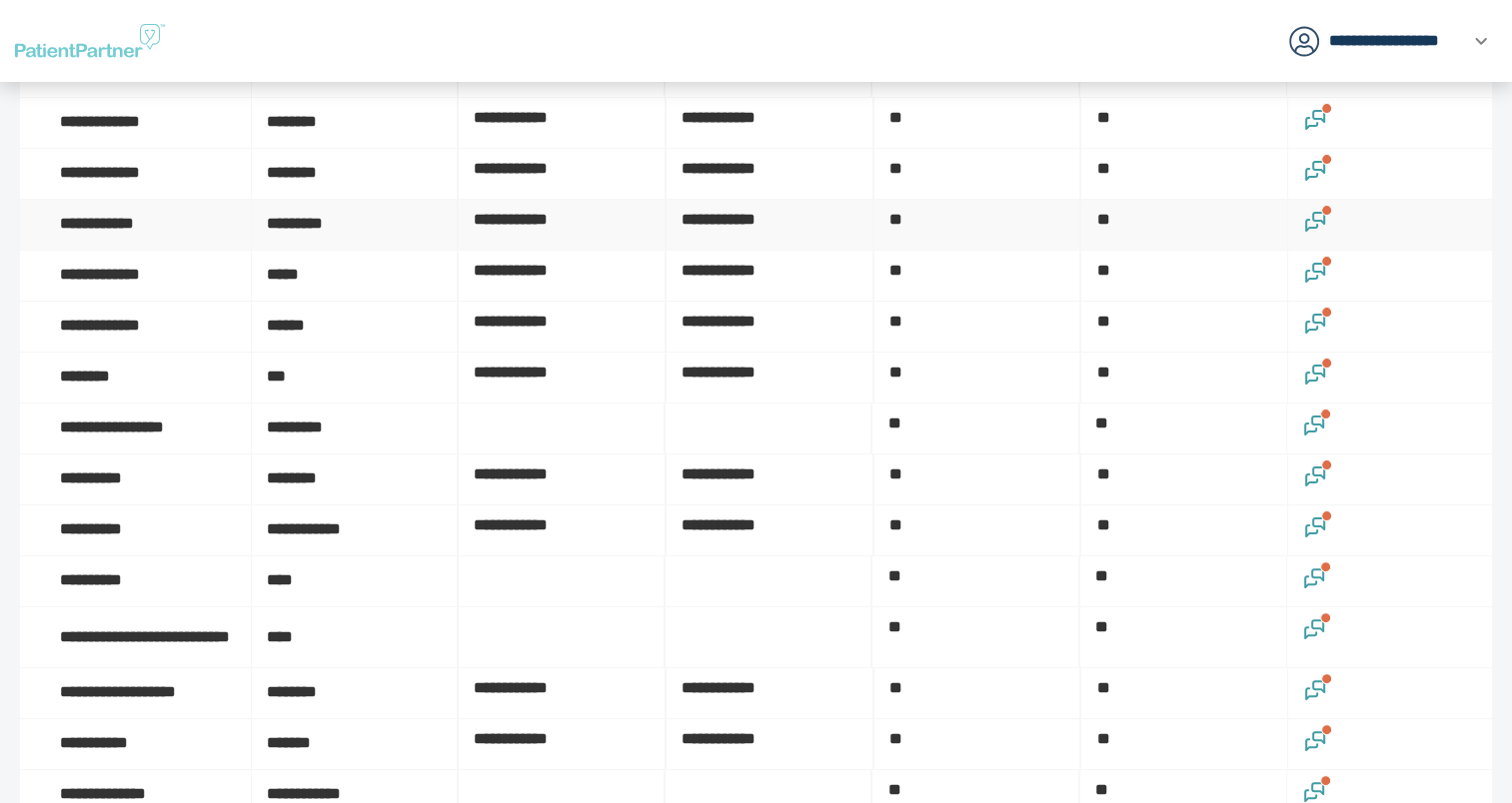 click at bounding box center [1390, 225] 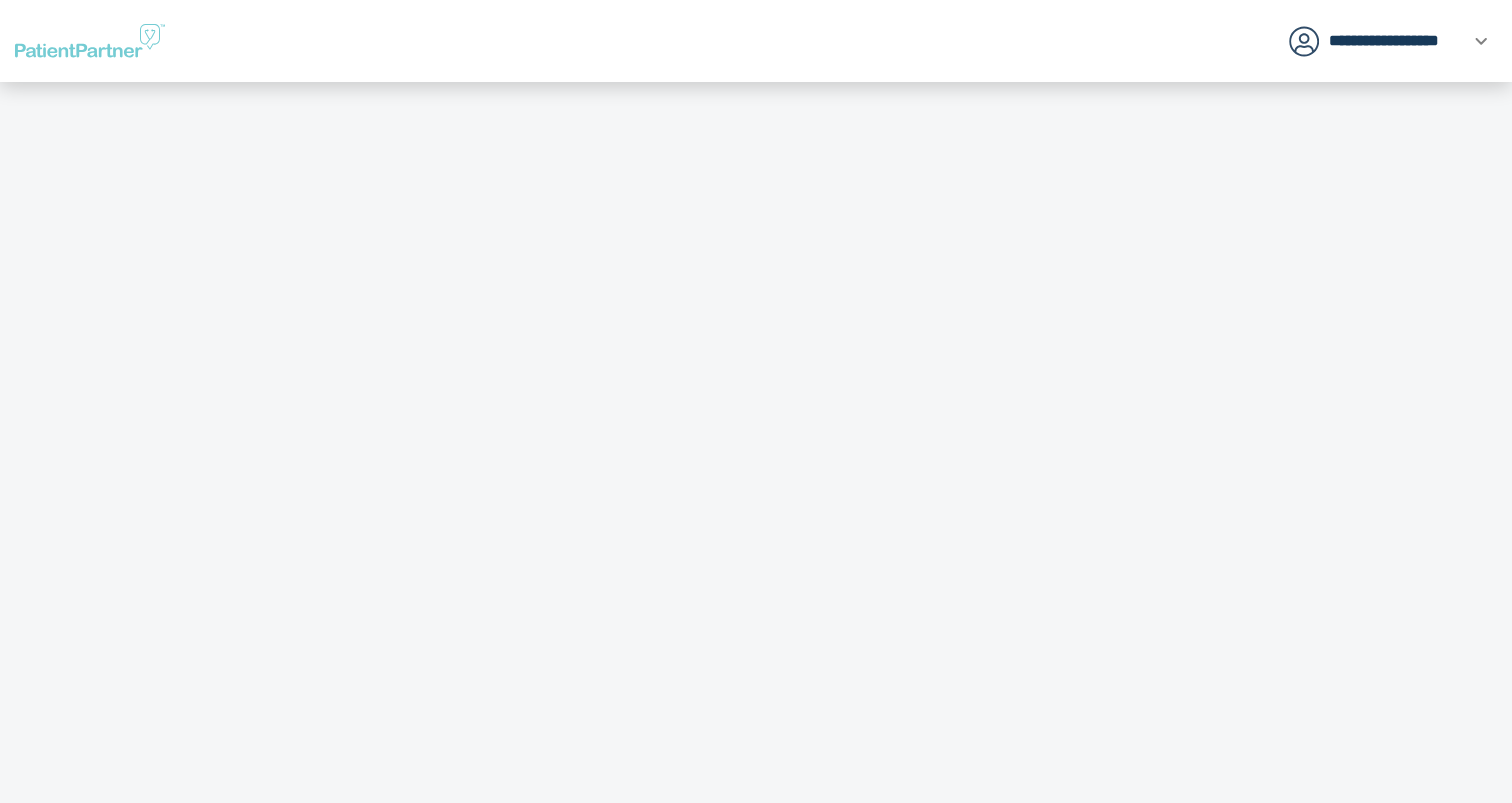 scroll, scrollTop: 0, scrollLeft: 0, axis: both 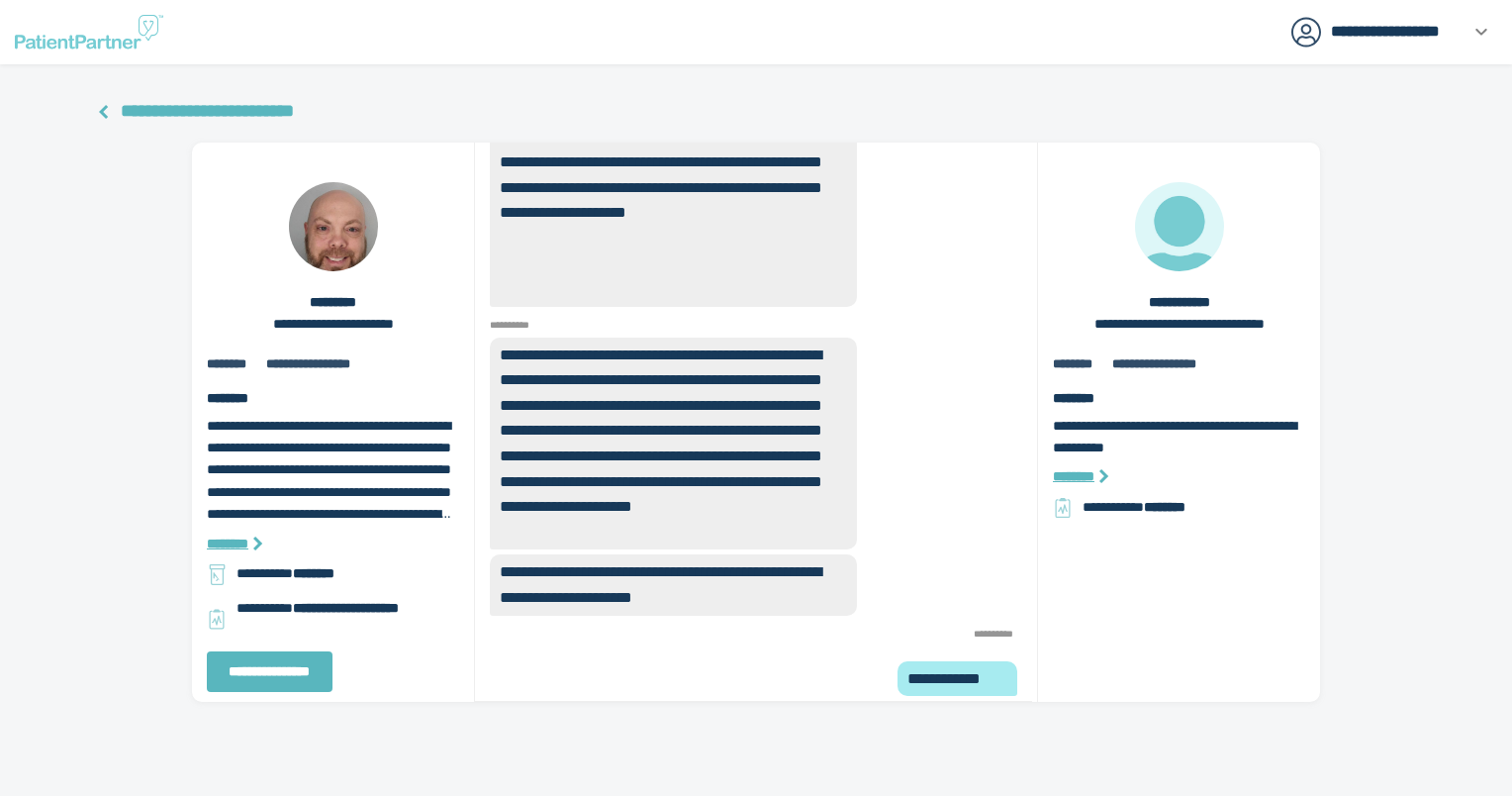 click on "**********" at bounding box center [207, 111] 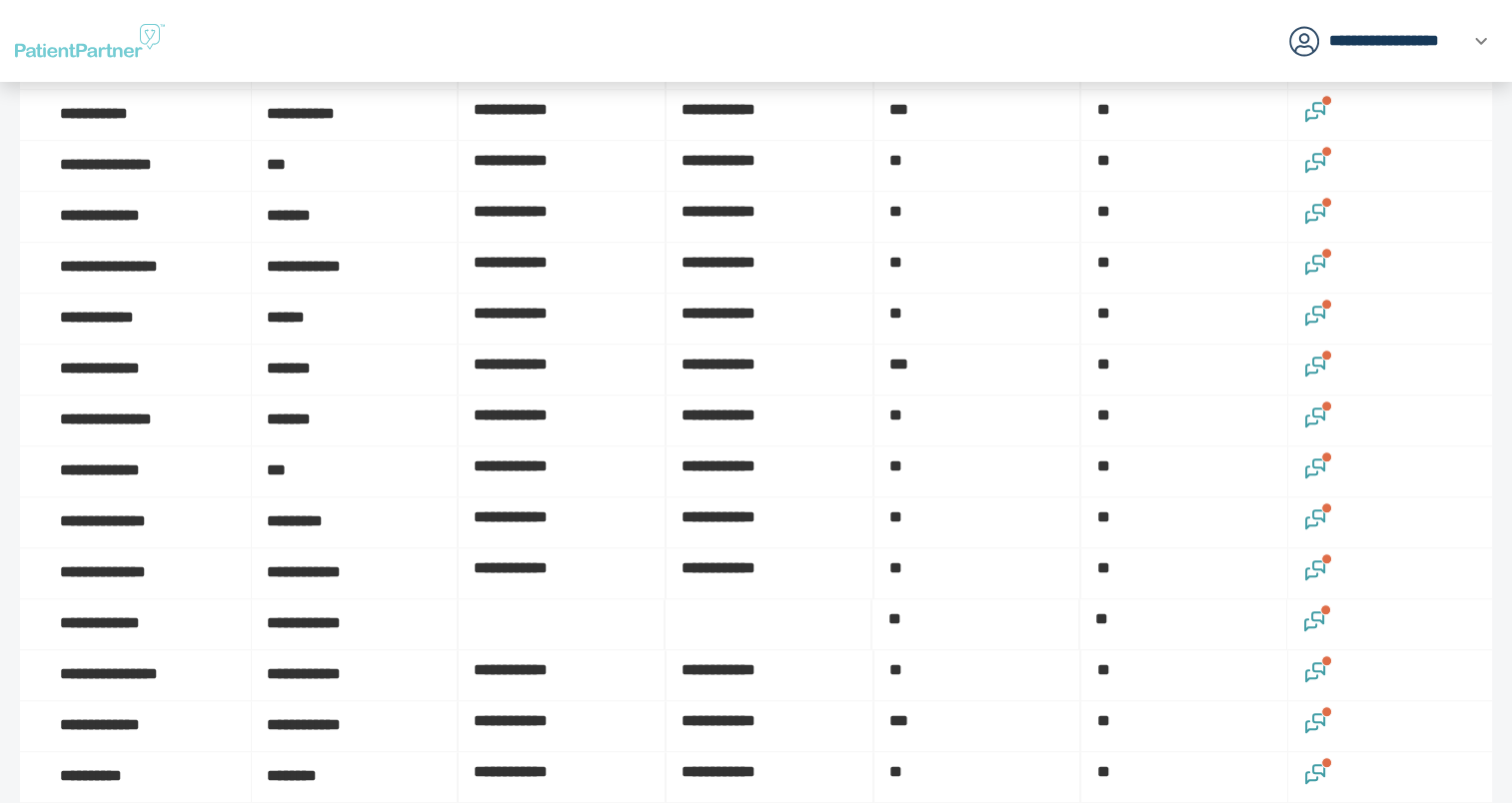 scroll, scrollTop: 1398, scrollLeft: 0, axis: vertical 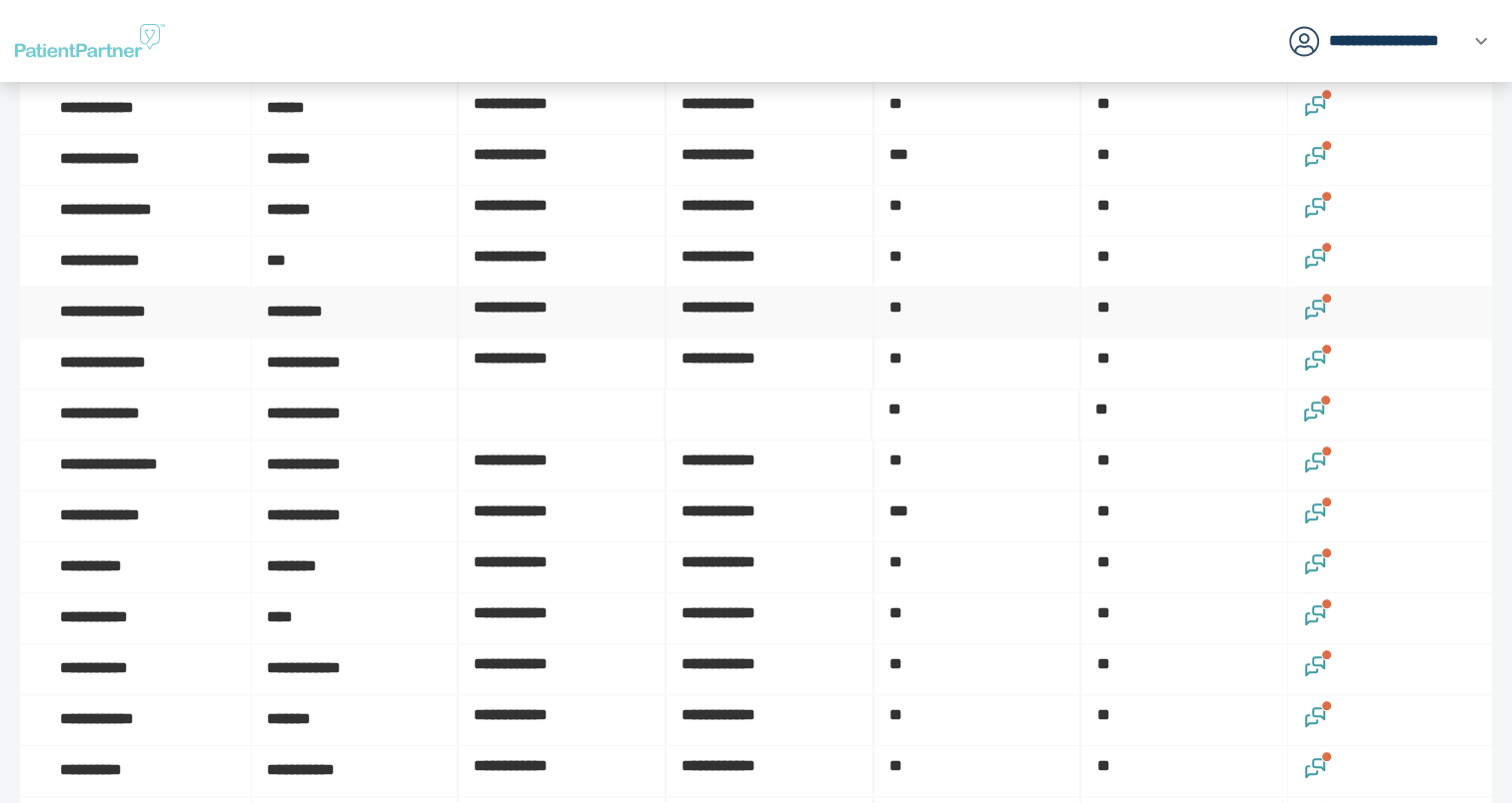 click at bounding box center [1390, 313] 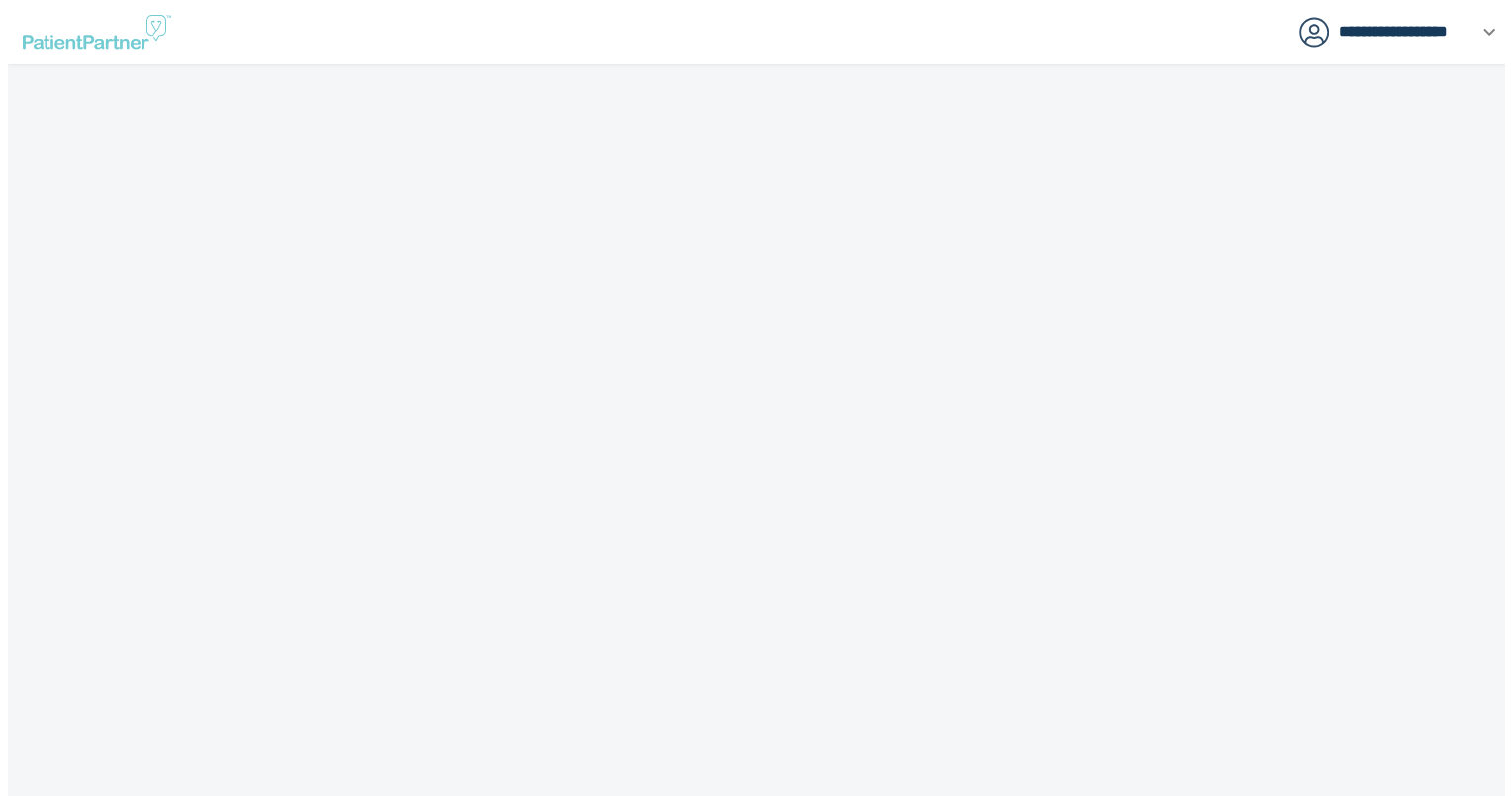 scroll, scrollTop: 0, scrollLeft: 0, axis: both 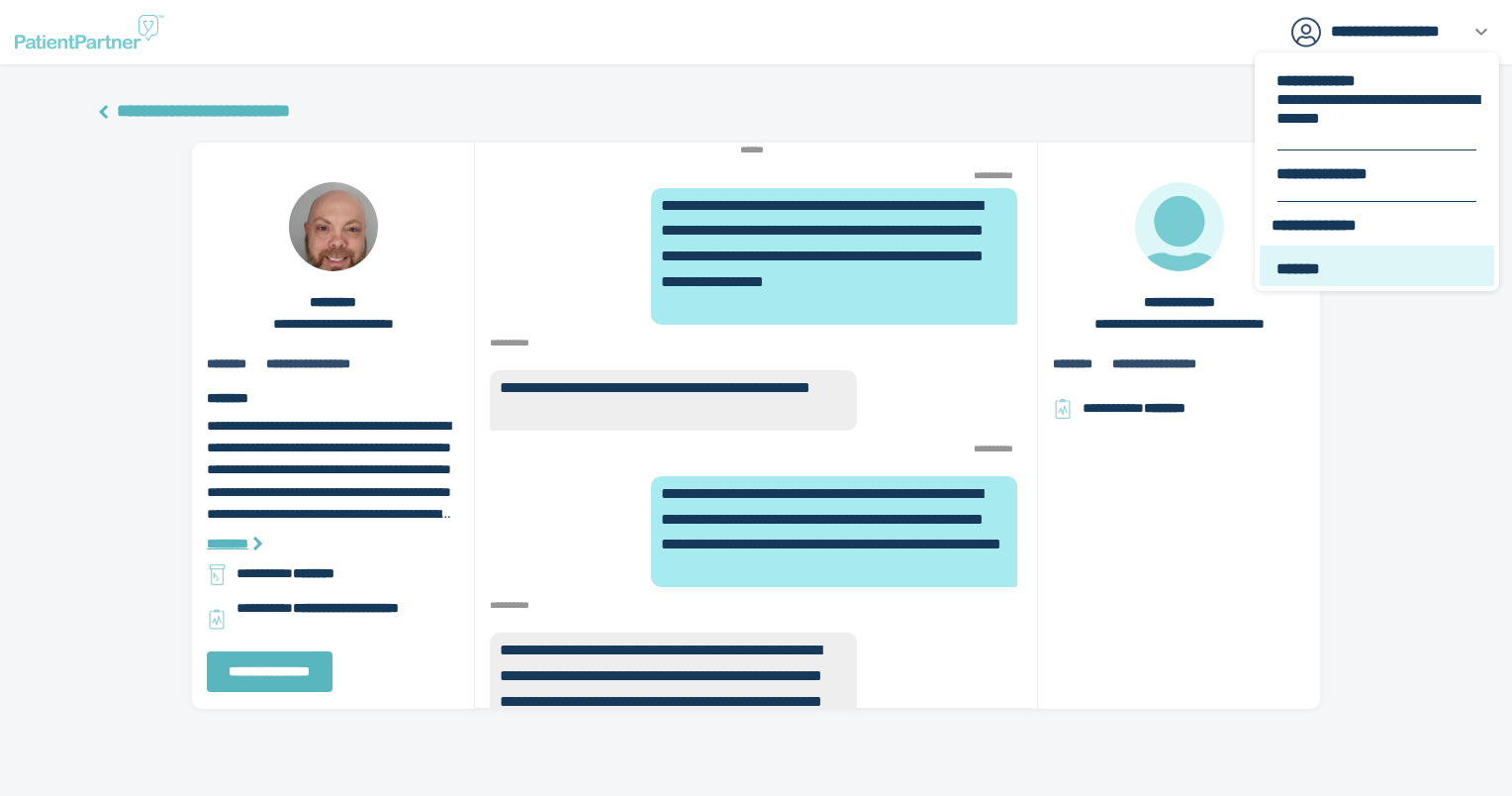 click on "*******" at bounding box center (1378, 268) 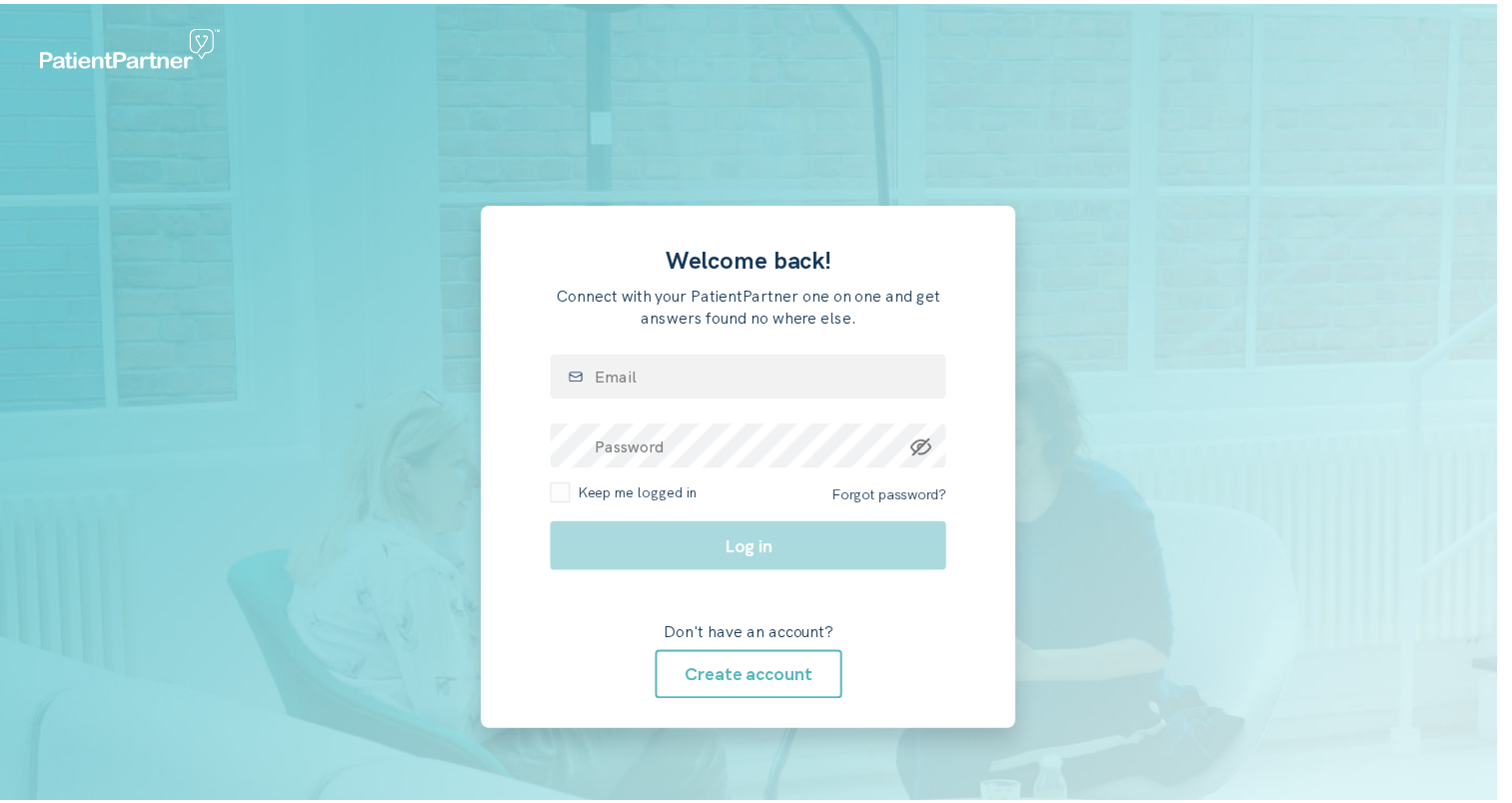 scroll, scrollTop: 0, scrollLeft: 0, axis: both 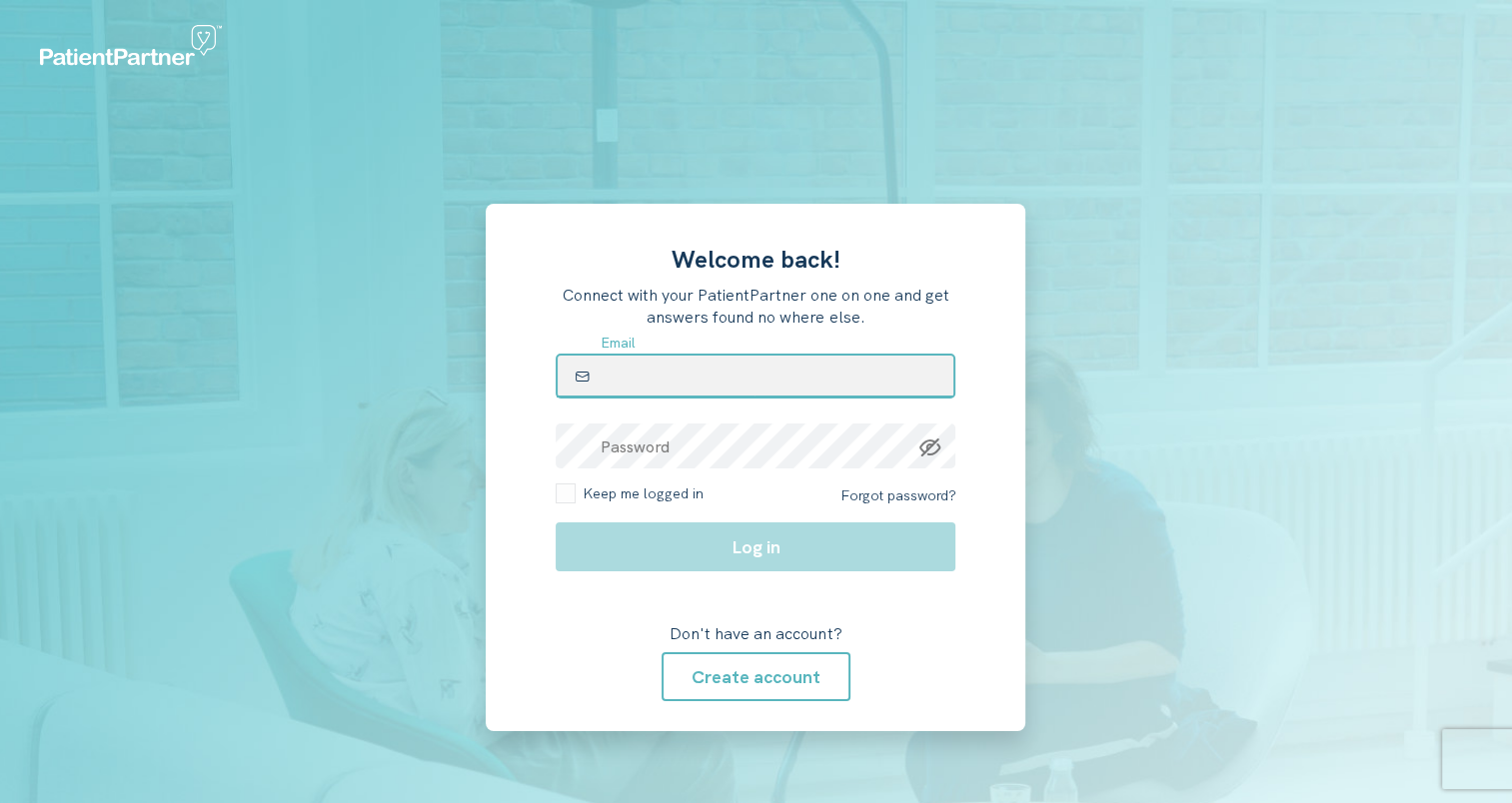 click at bounding box center (756, 376) 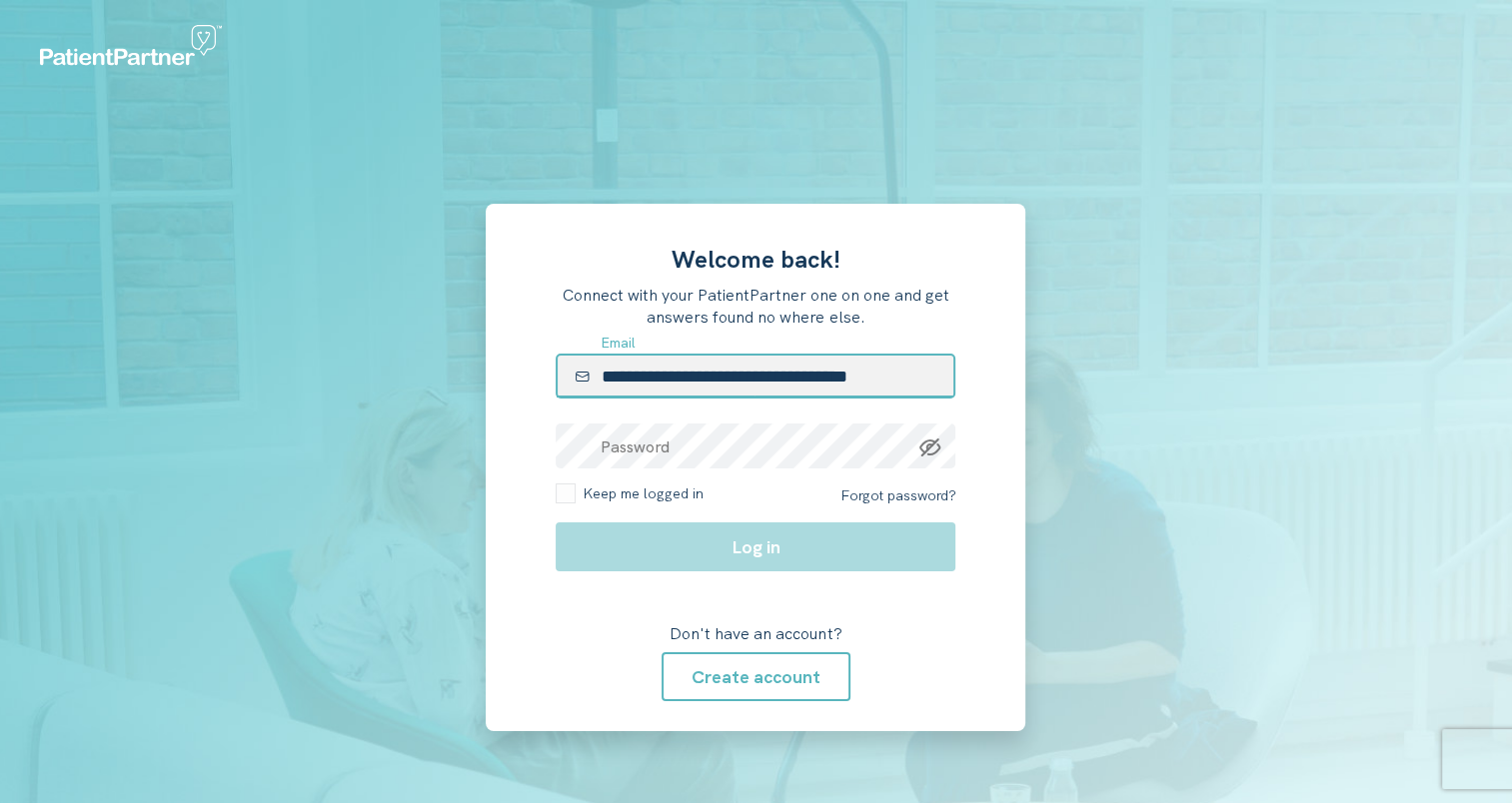 type on "**********" 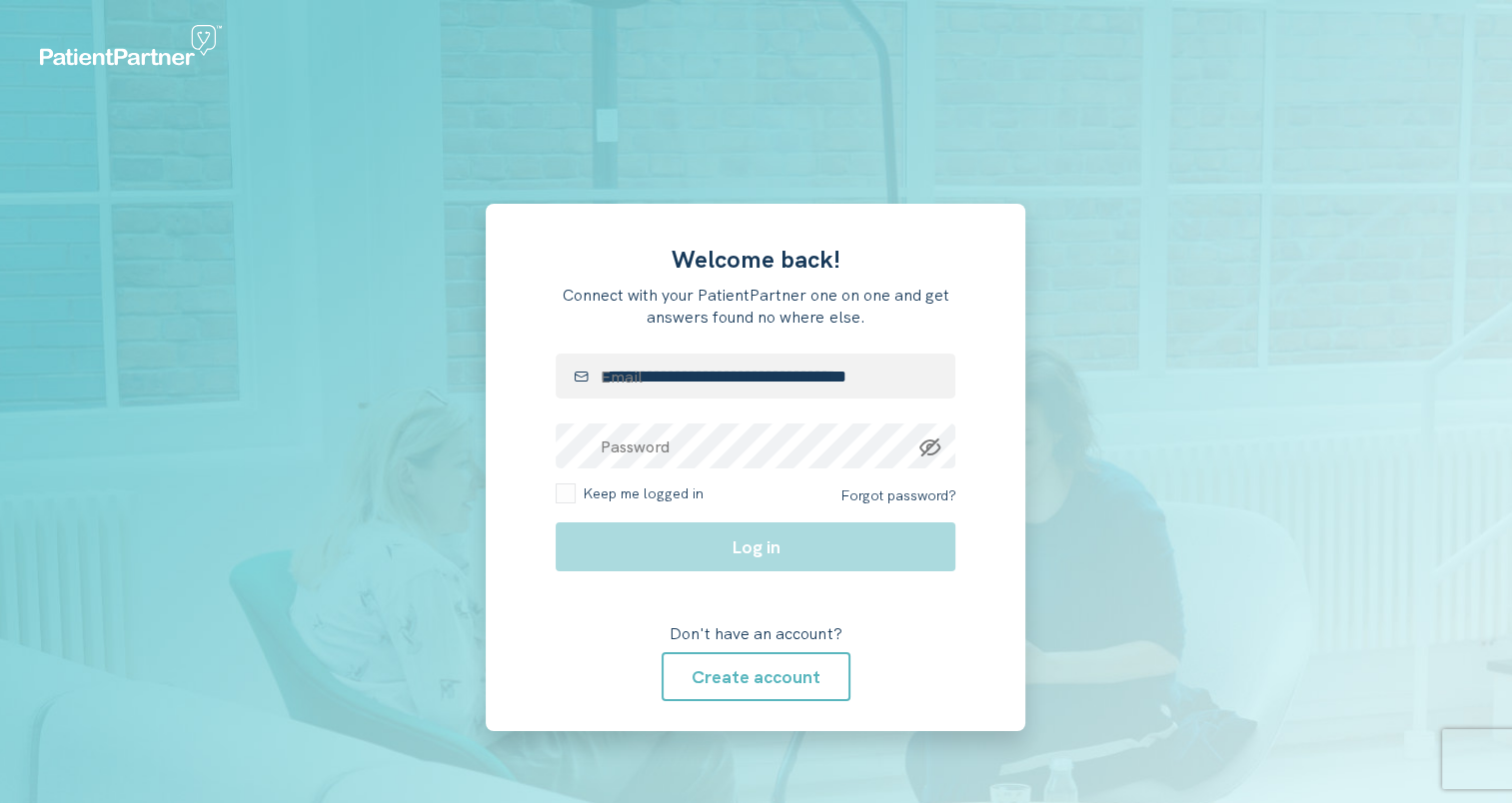 drag, startPoint x: 443, startPoint y: 411, endPoint x: 460, endPoint y: 413, distance: 17.117243 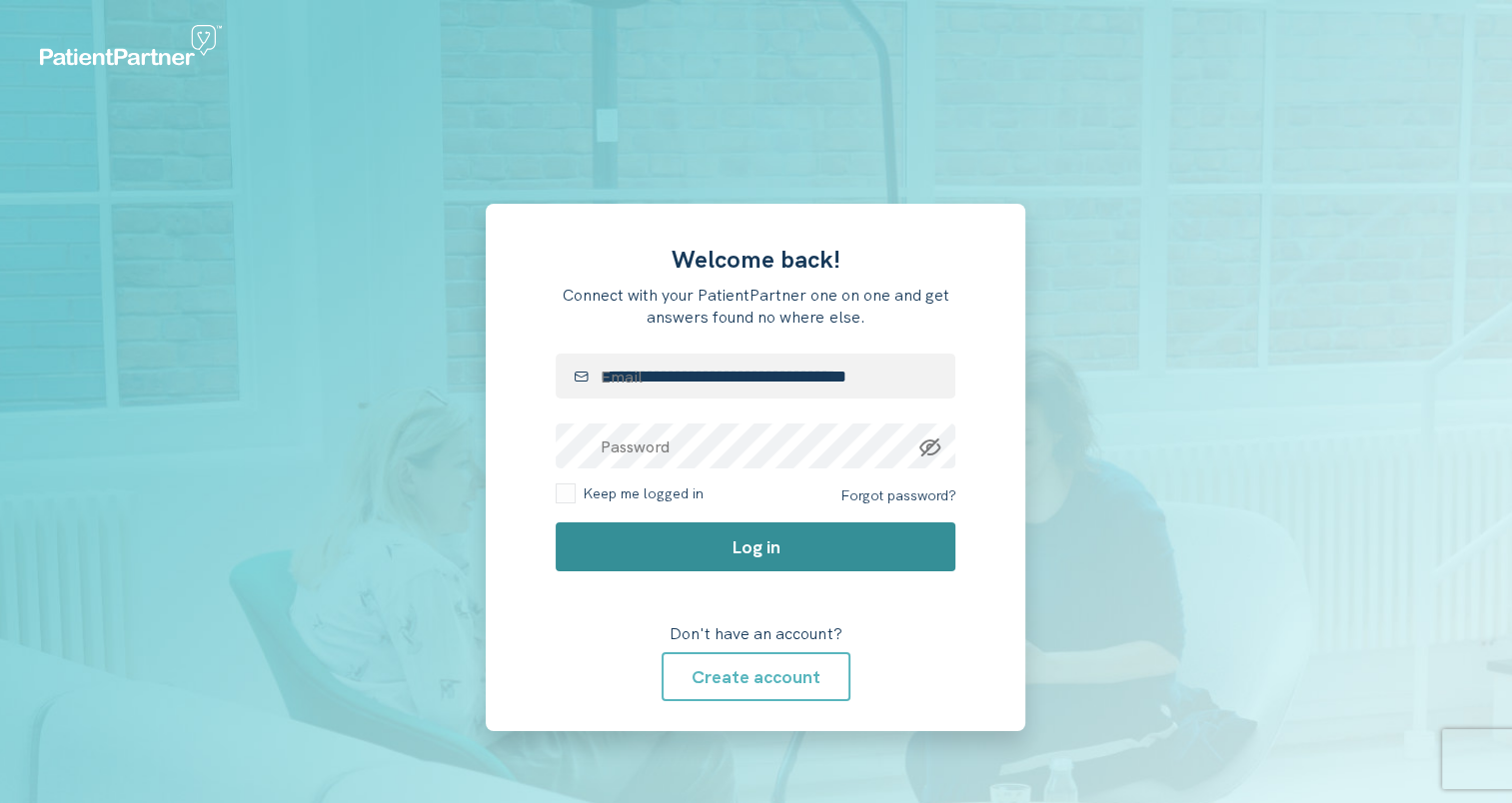 click on "Log in" 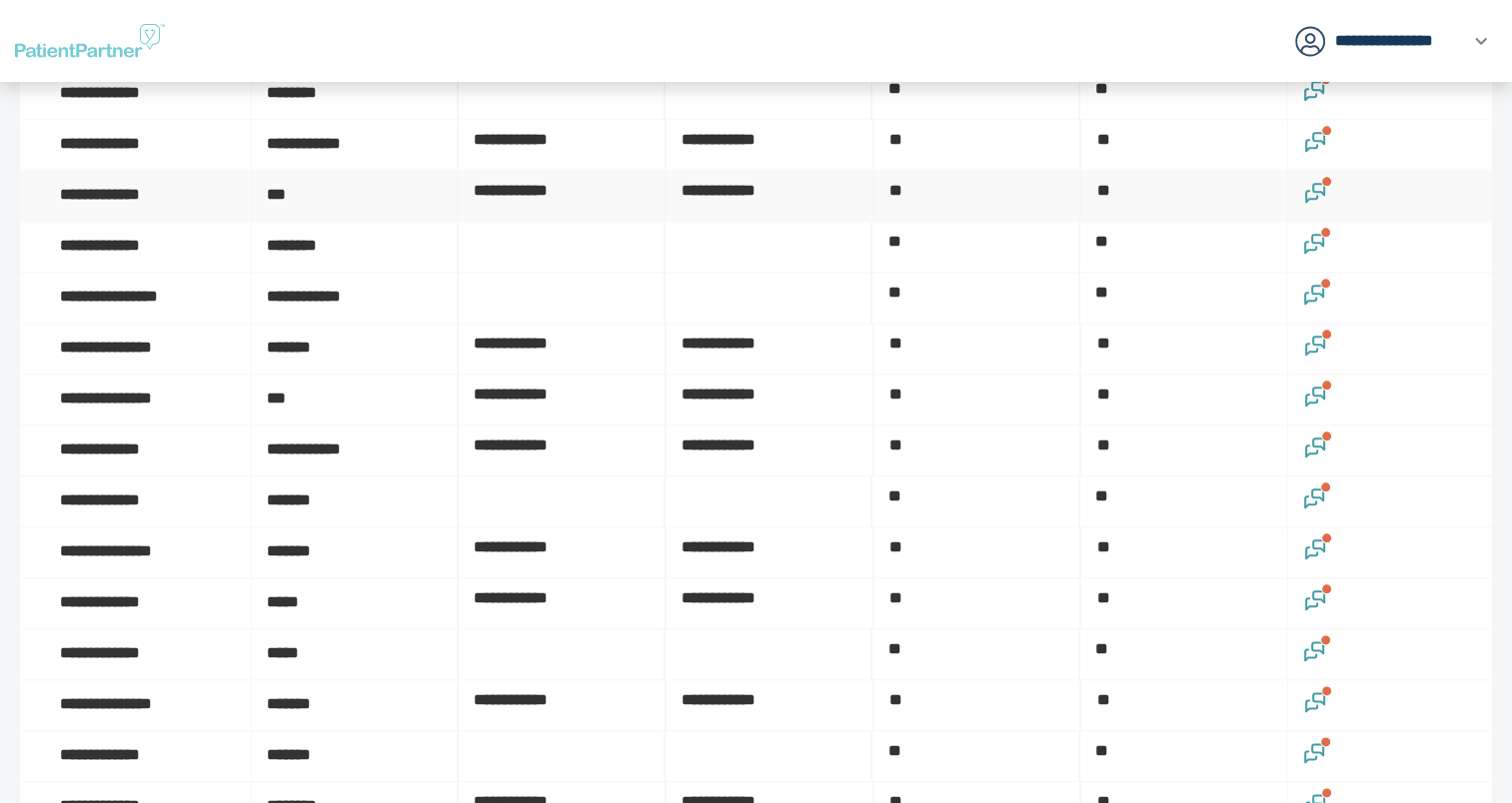 scroll, scrollTop: 2397, scrollLeft: 0, axis: vertical 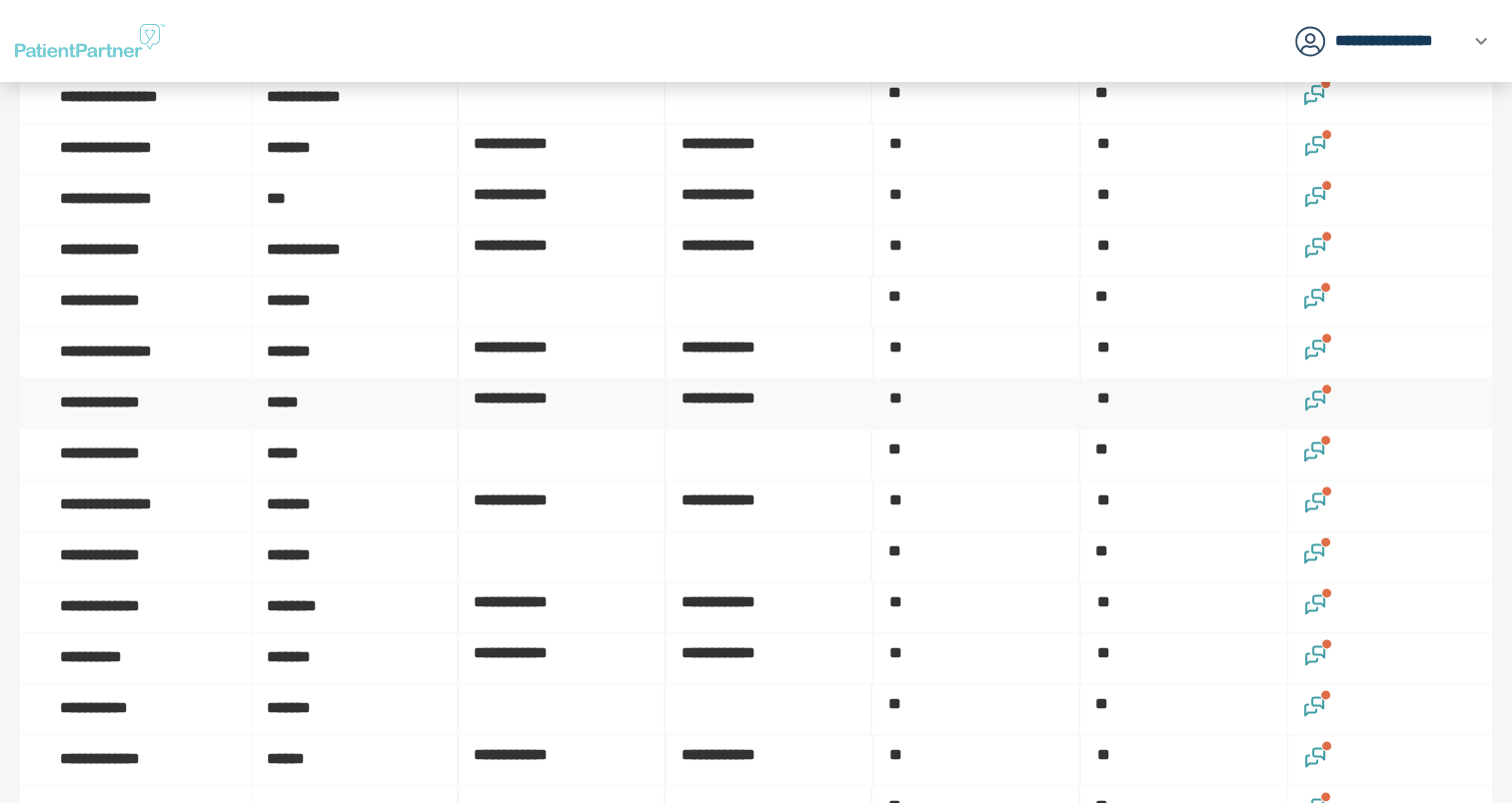 click 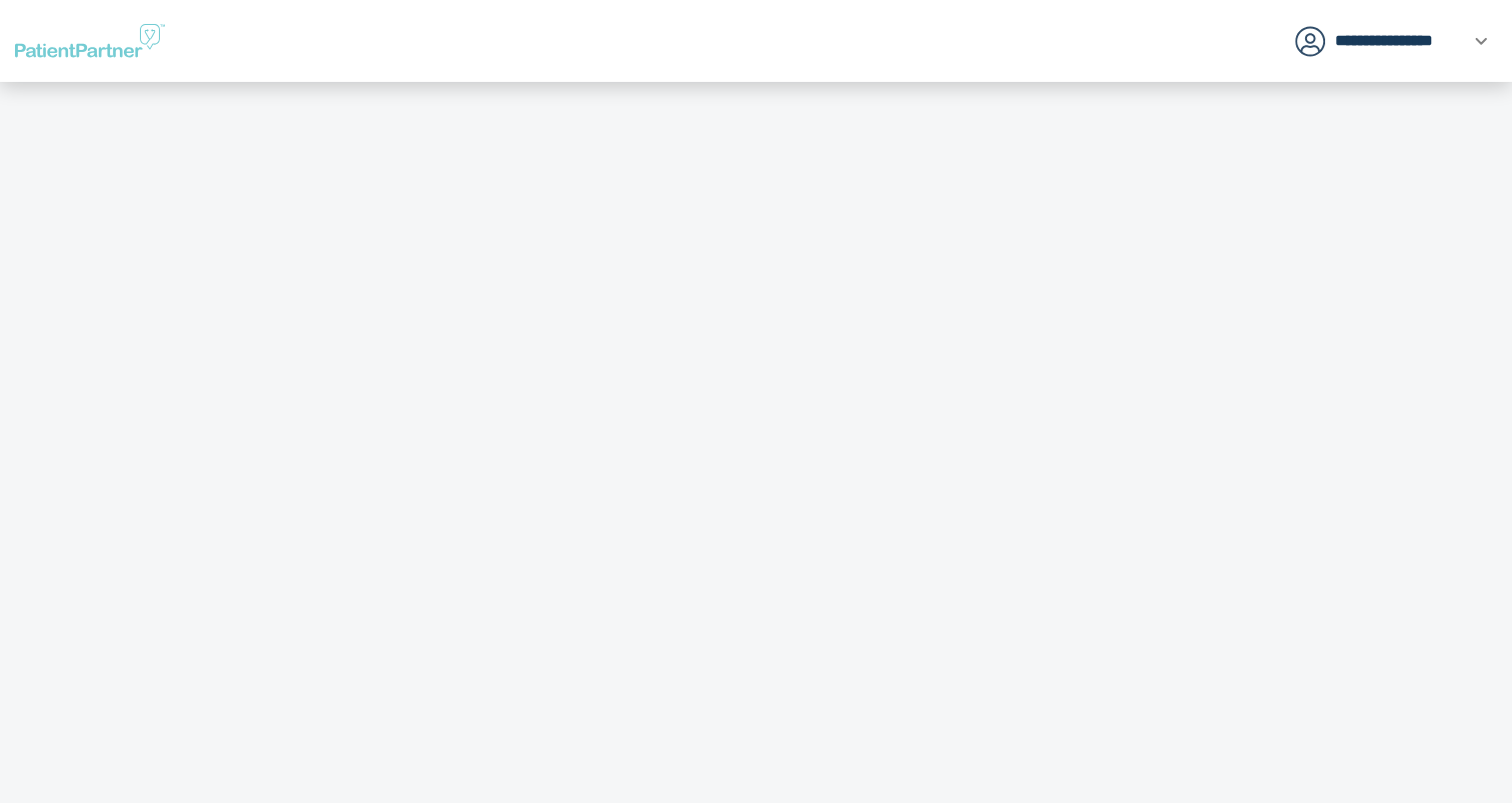 scroll, scrollTop: 0, scrollLeft: 0, axis: both 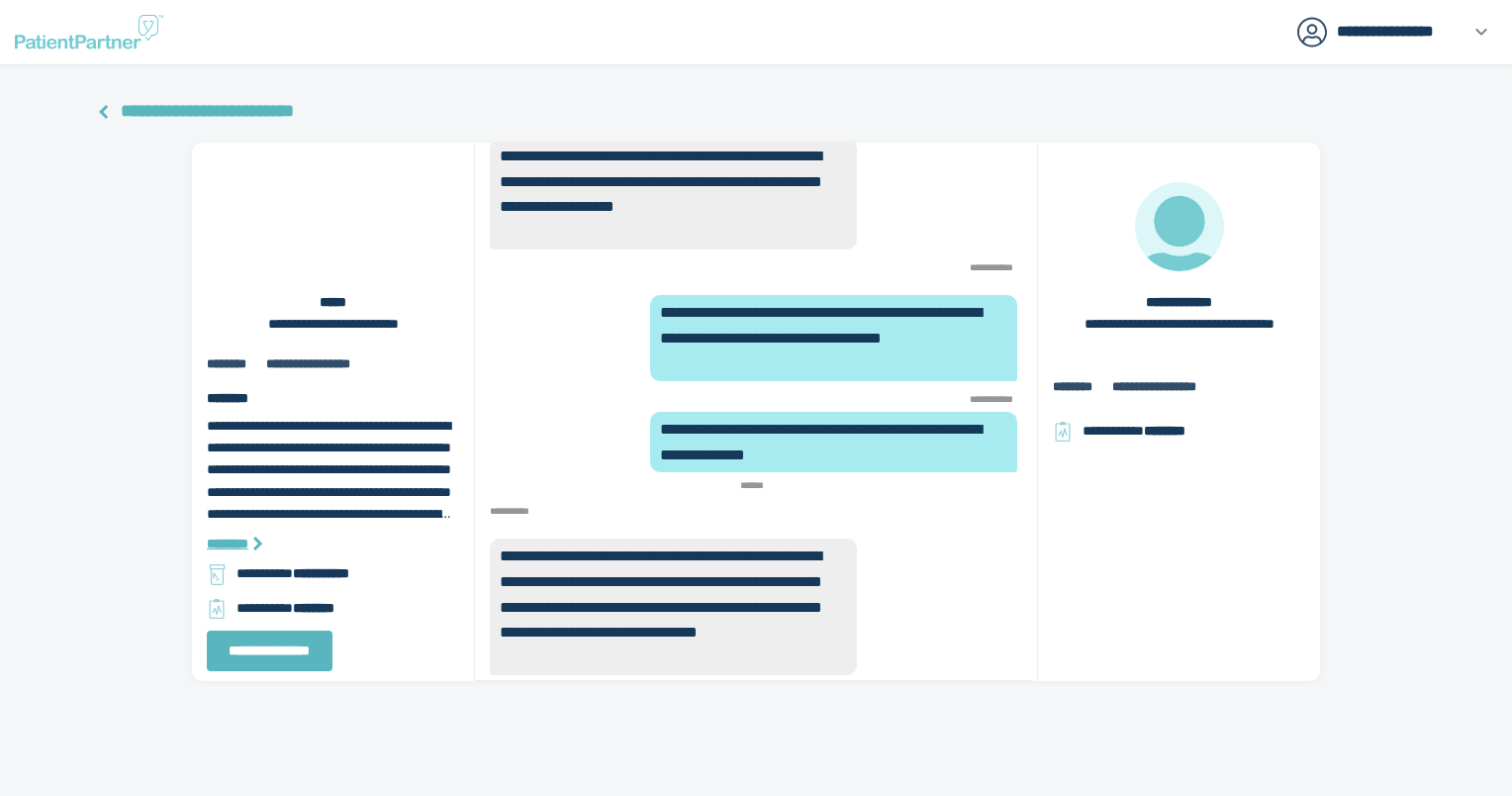 click on "**********" at bounding box center (207, 111) 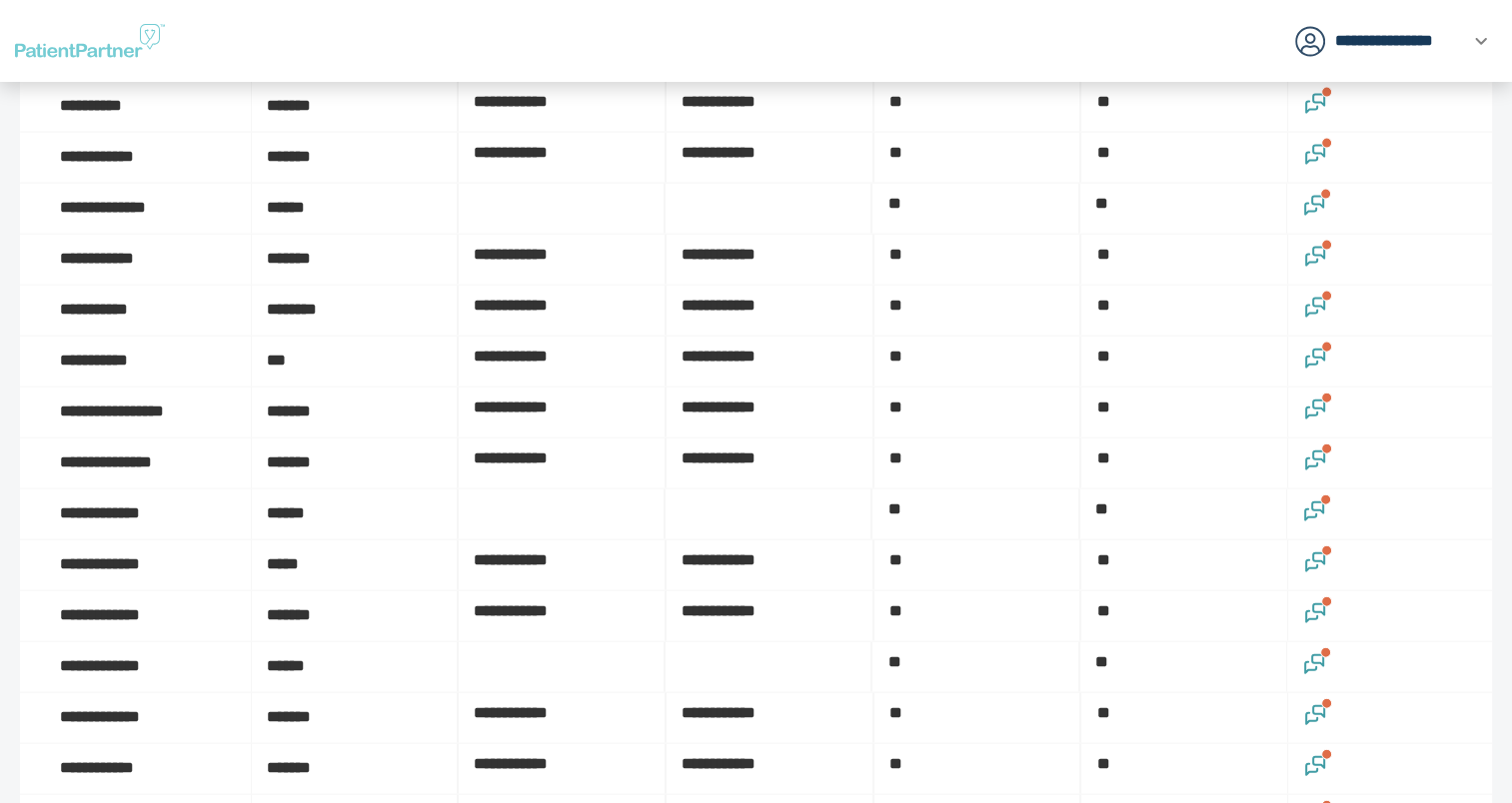 scroll, scrollTop: 4494, scrollLeft: 0, axis: vertical 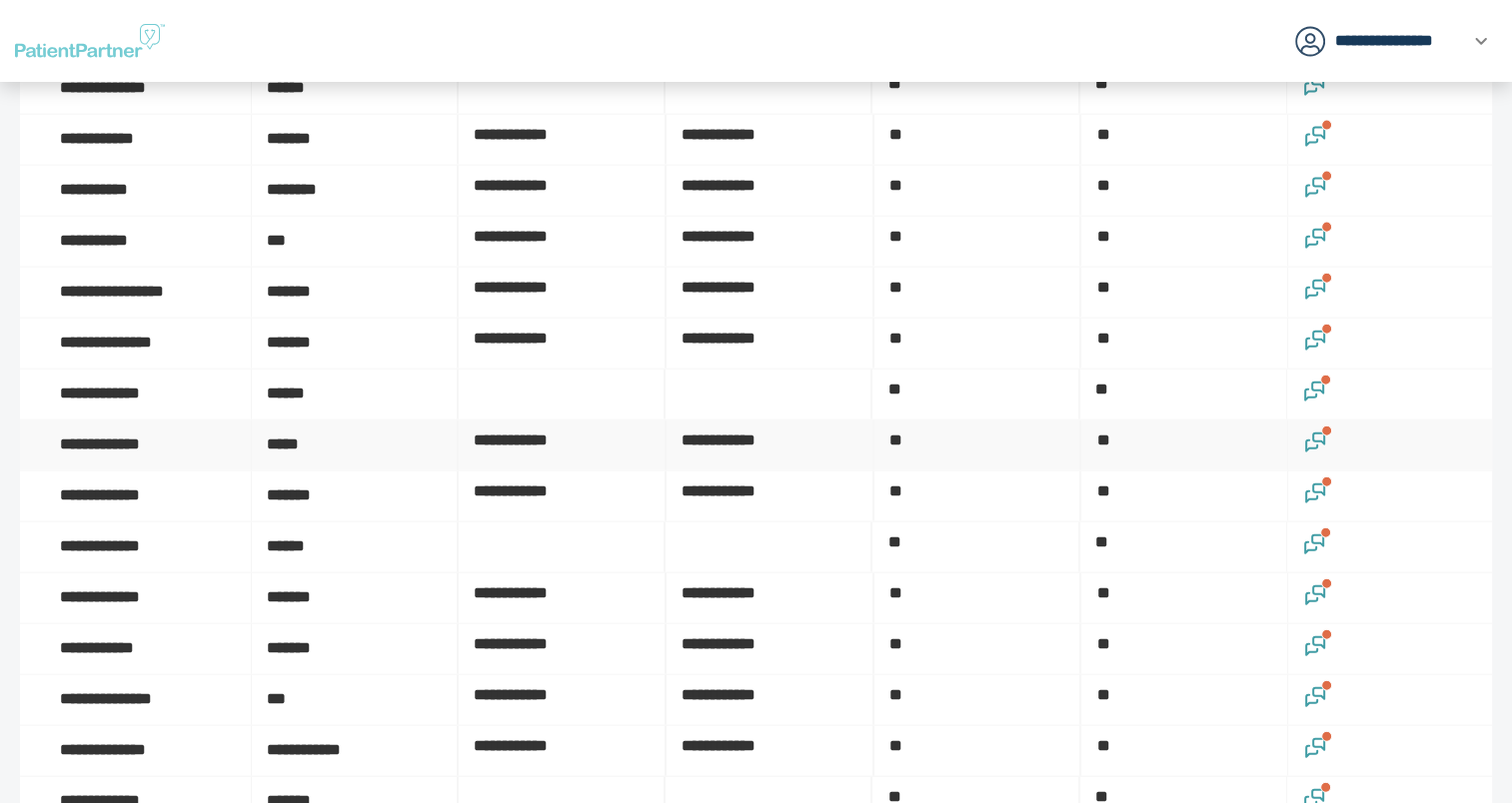 click 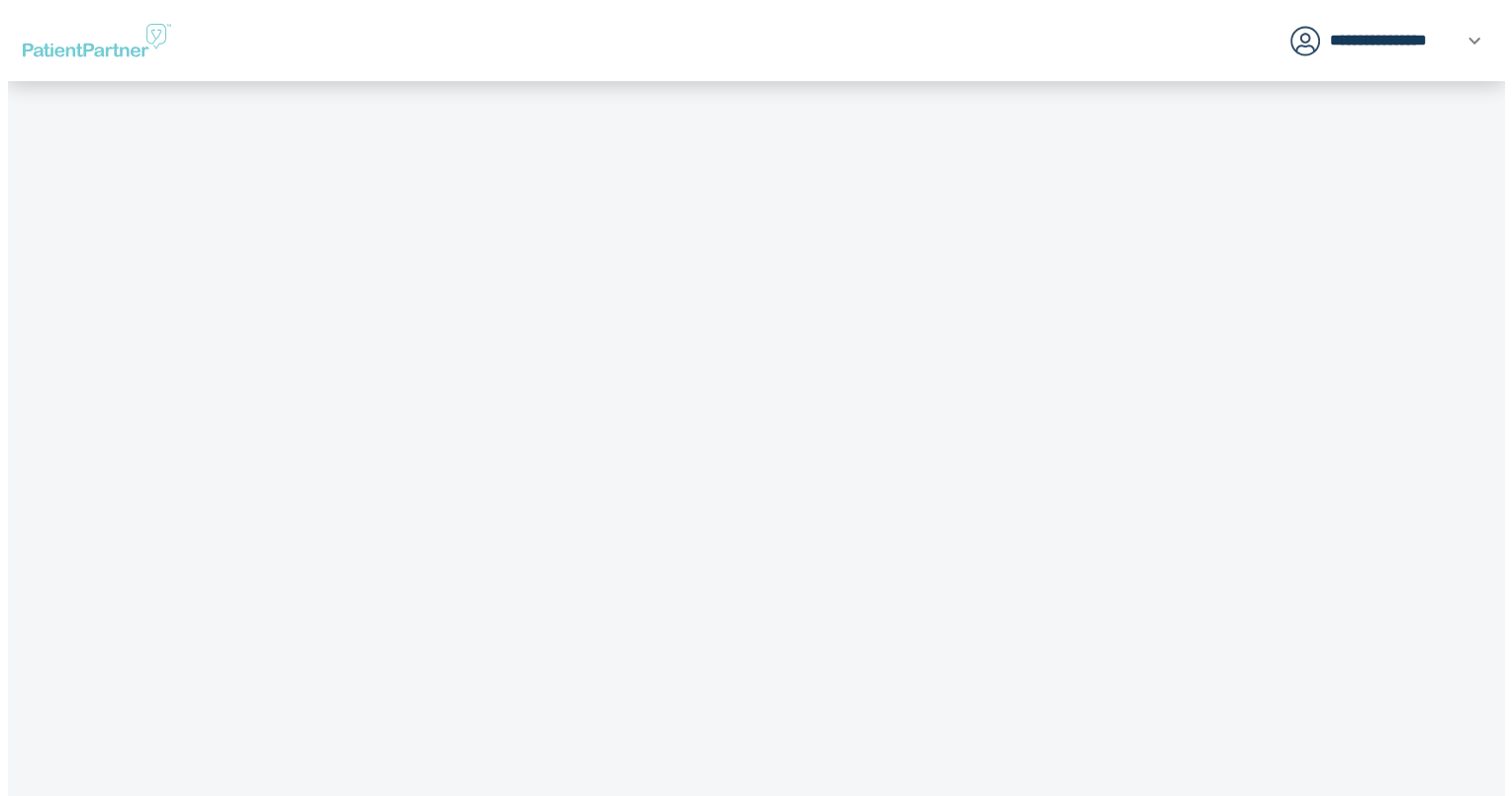 scroll, scrollTop: 0, scrollLeft: 0, axis: both 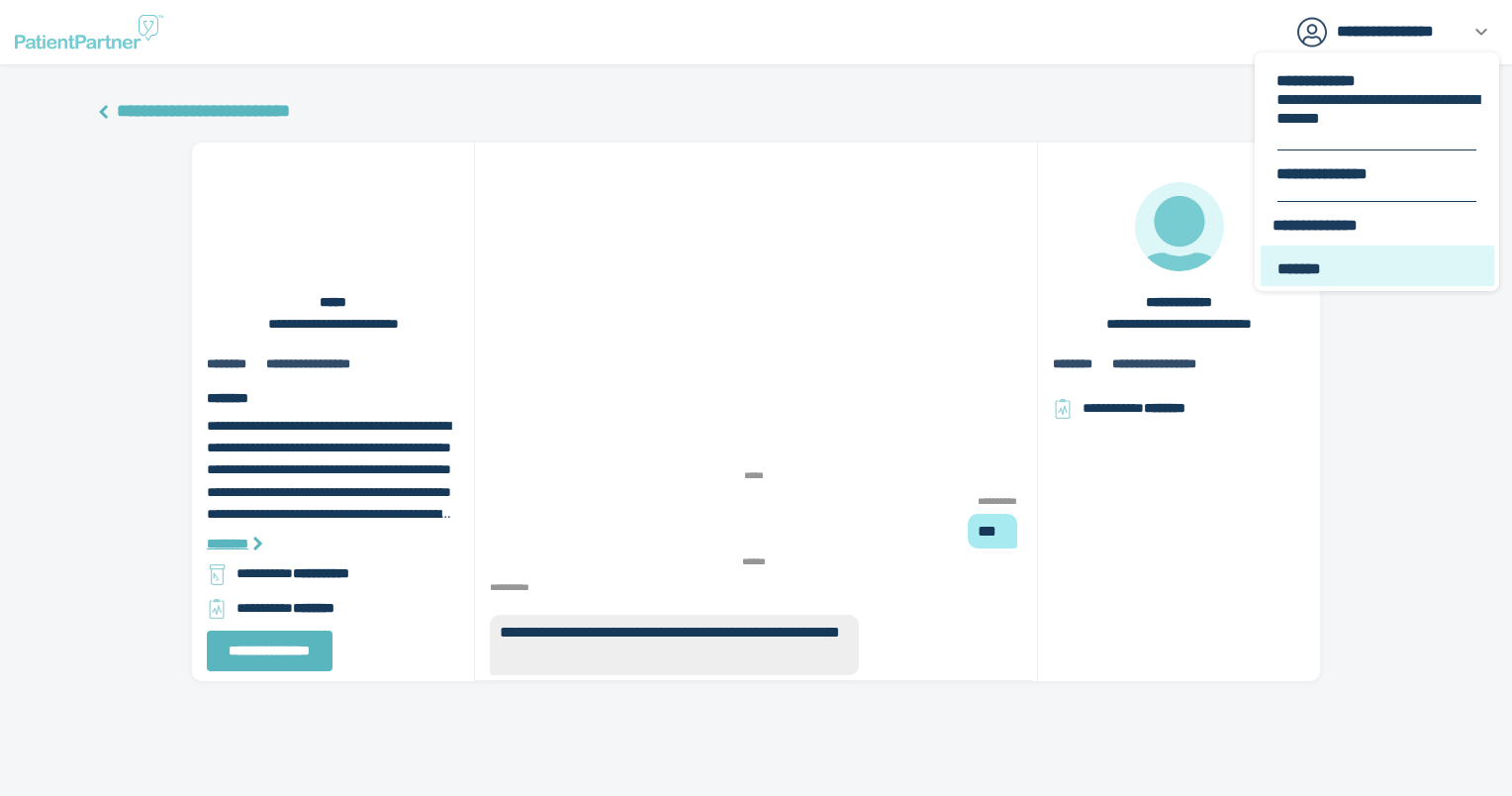 click on "*******" at bounding box center (1379, 268) 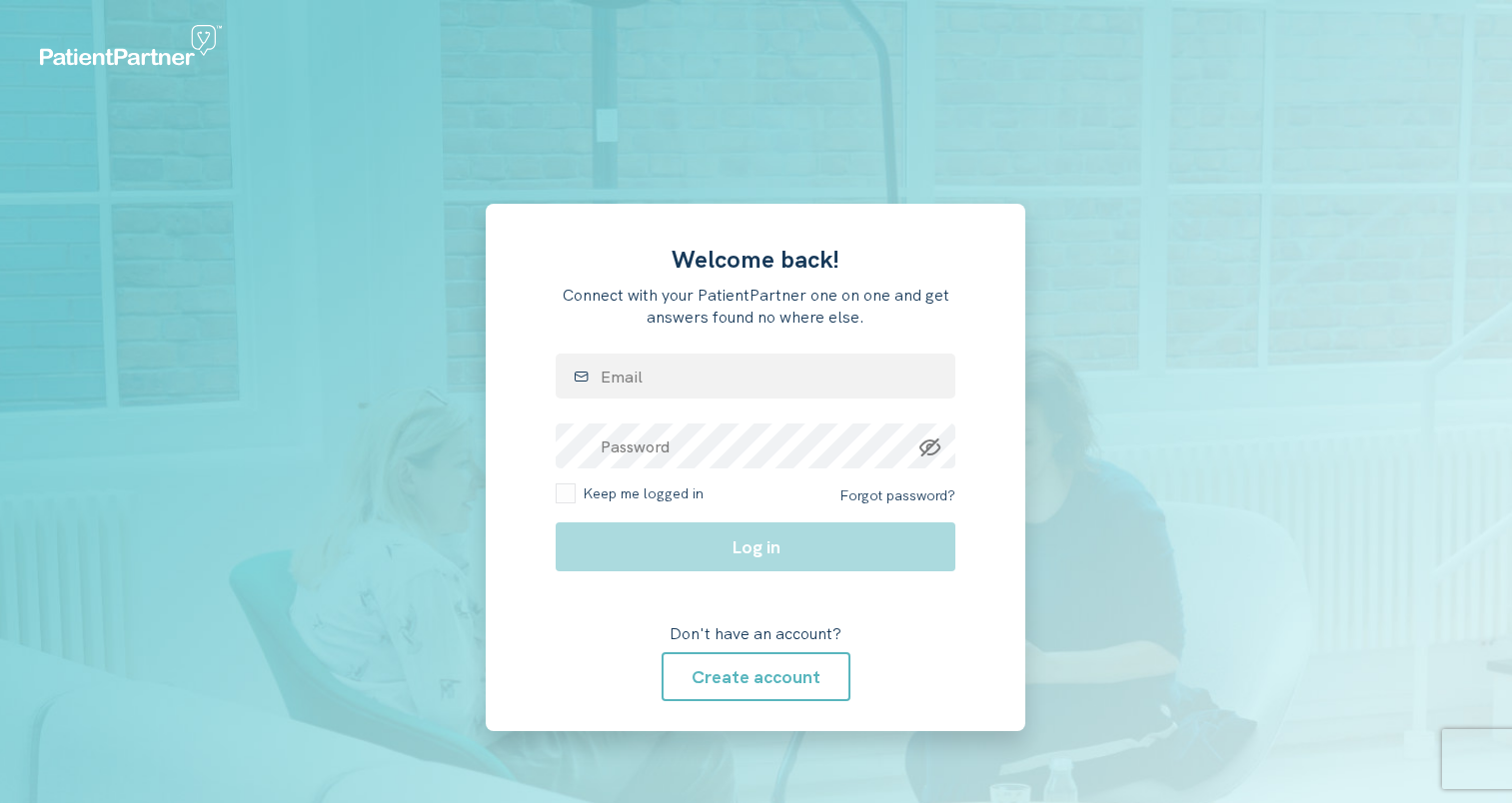 scroll, scrollTop: 0, scrollLeft: 0, axis: both 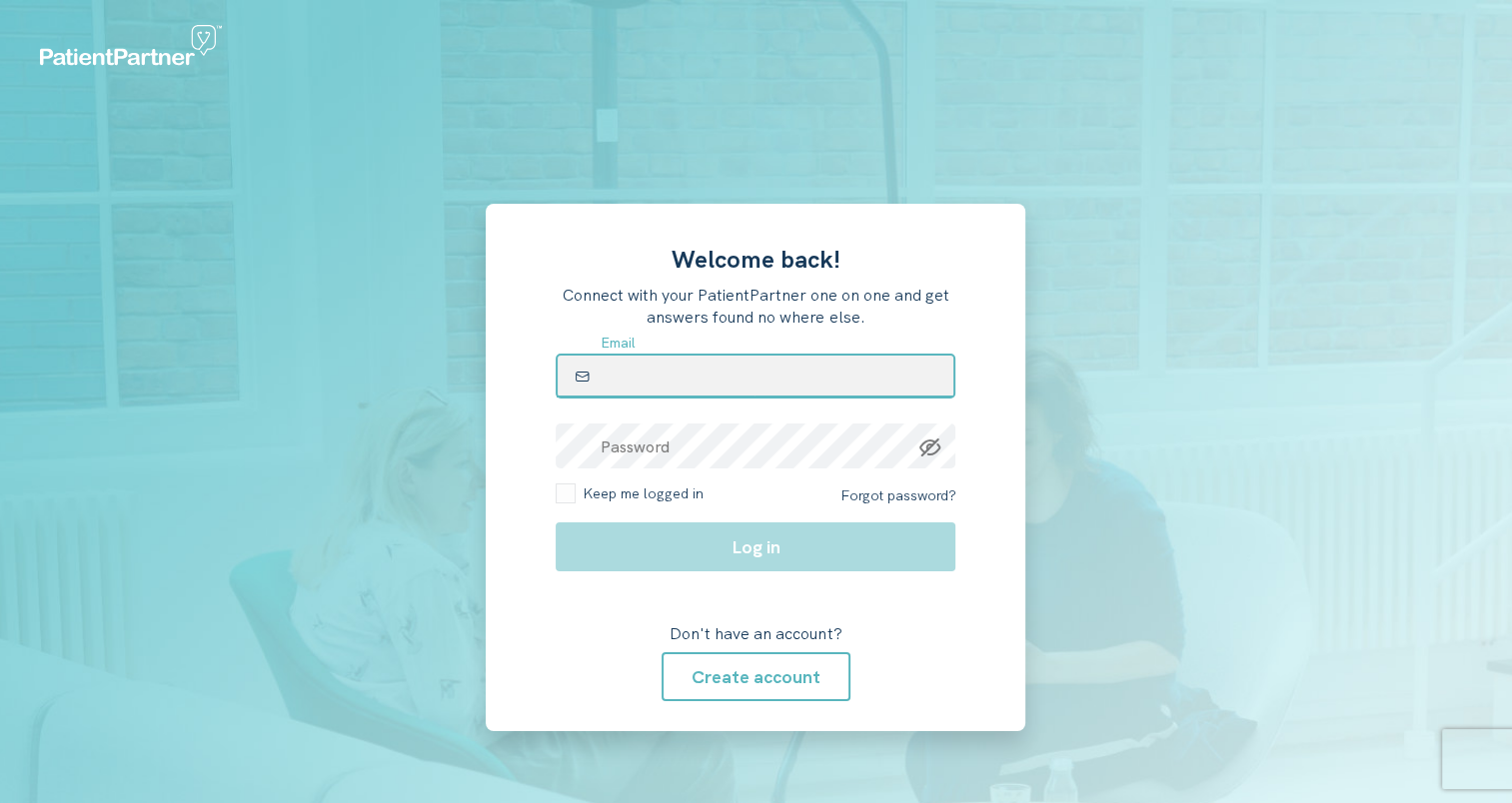 click at bounding box center [756, 376] 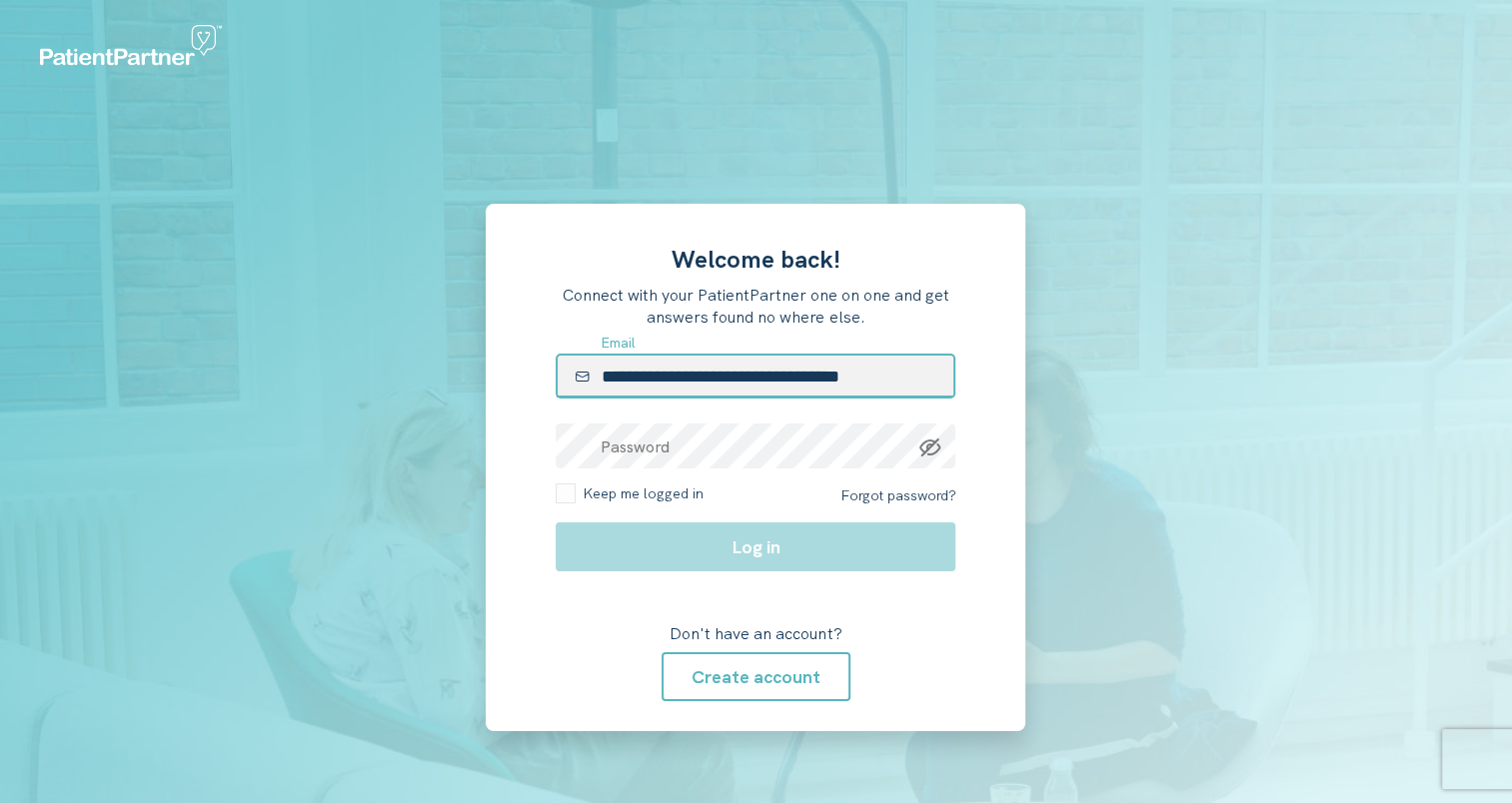 type on "**********" 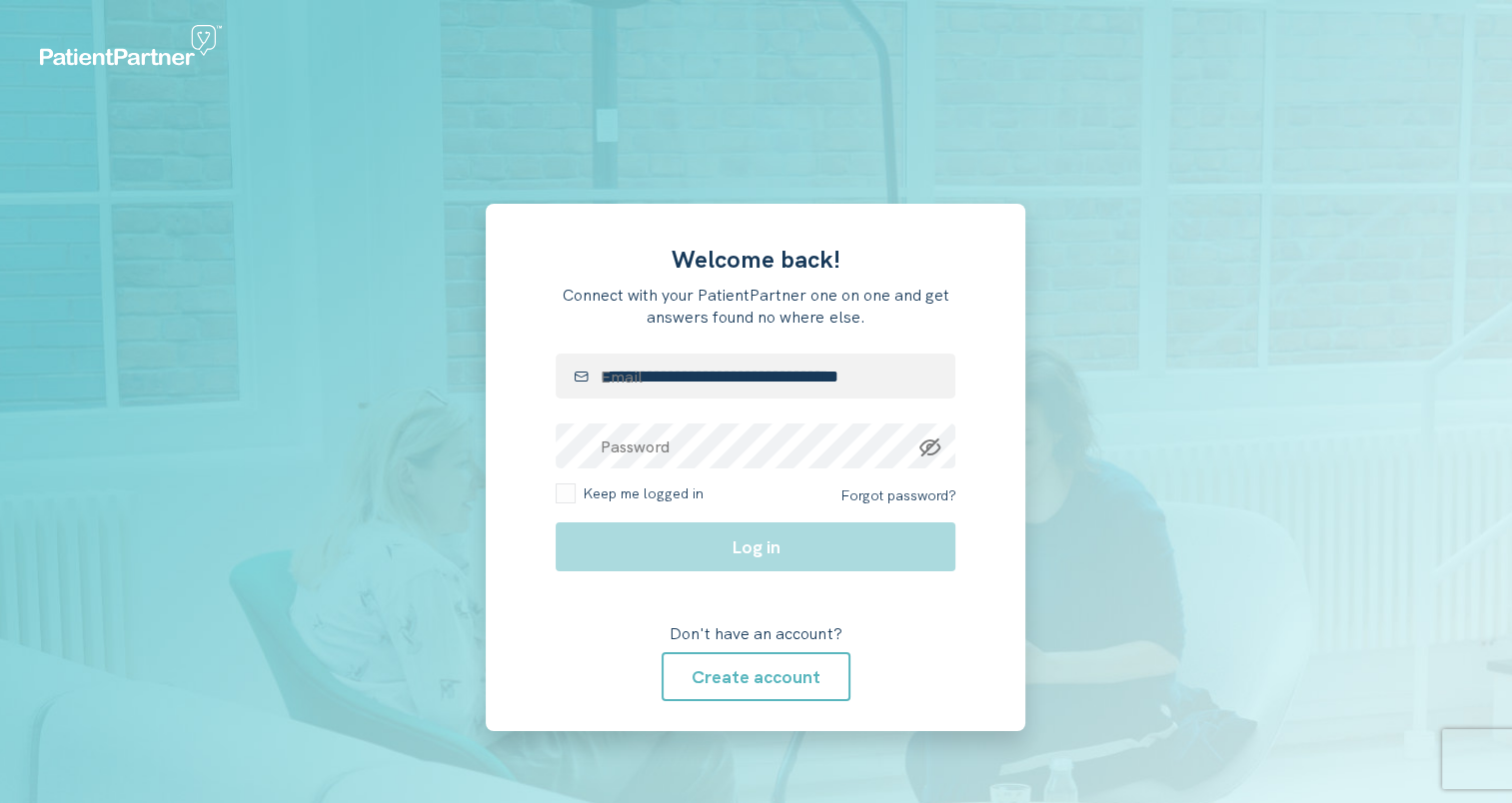 click at bounding box center (328, 467) 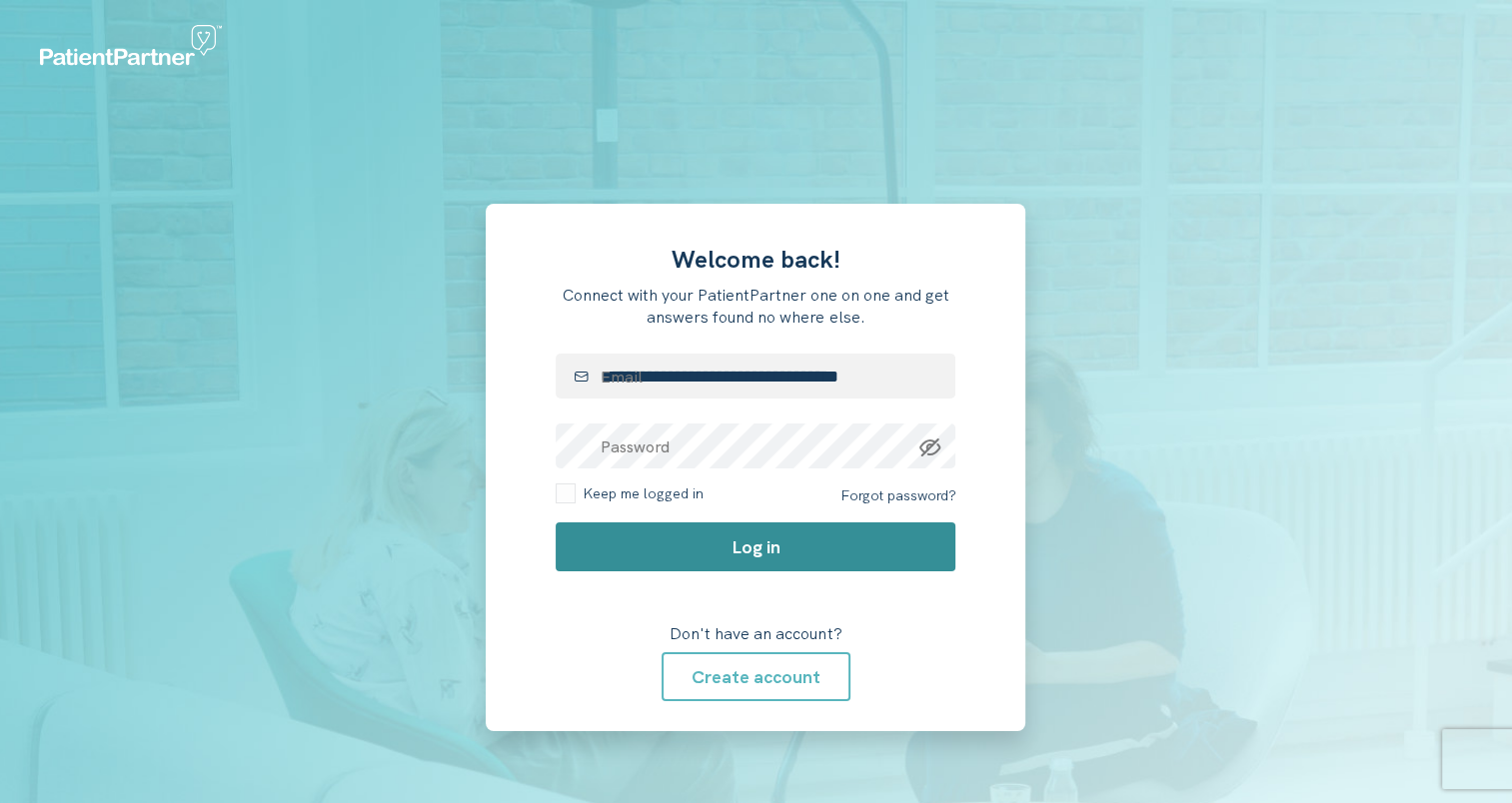 click on "Log in" 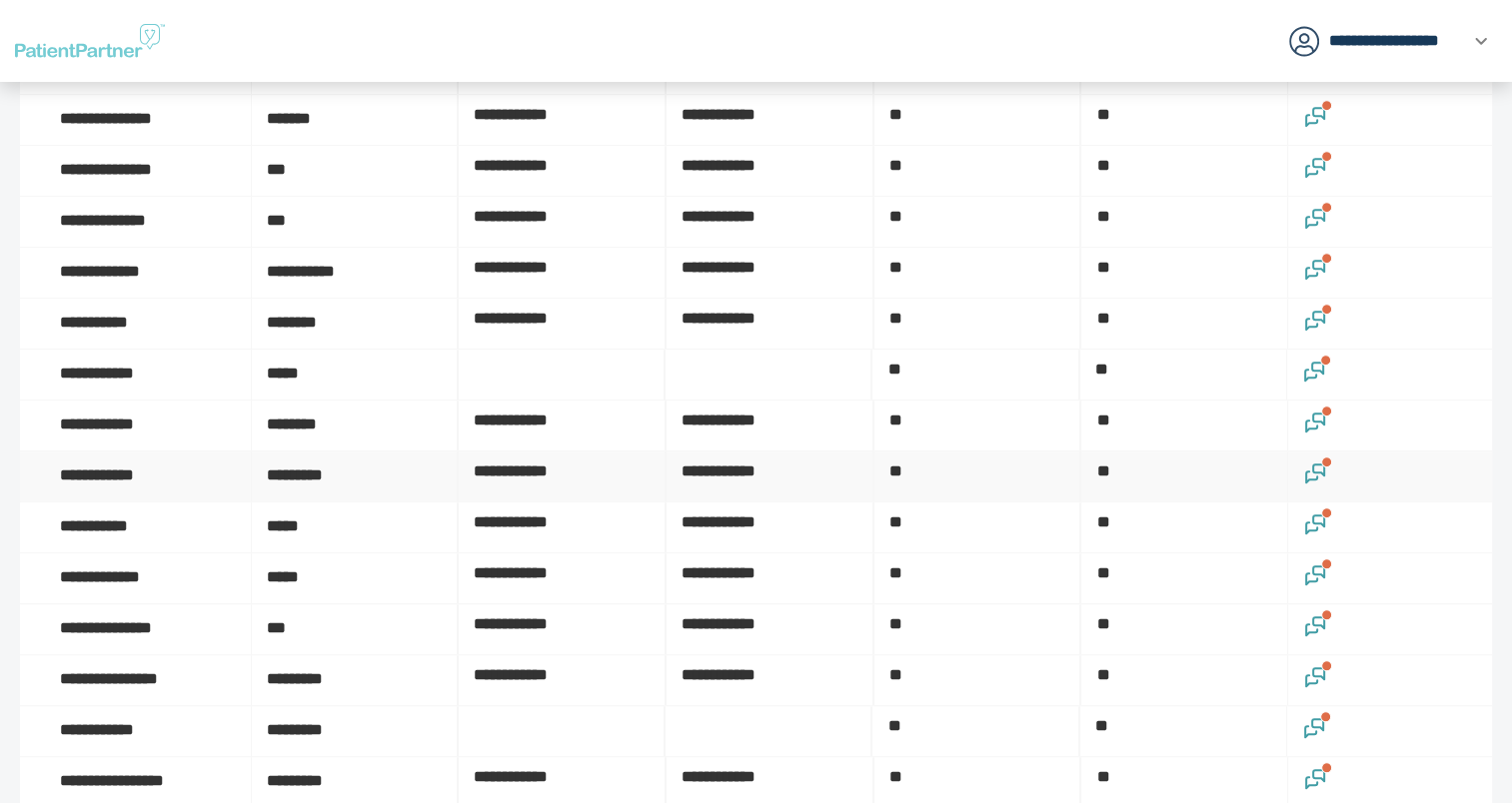 scroll, scrollTop: 8689, scrollLeft: 0, axis: vertical 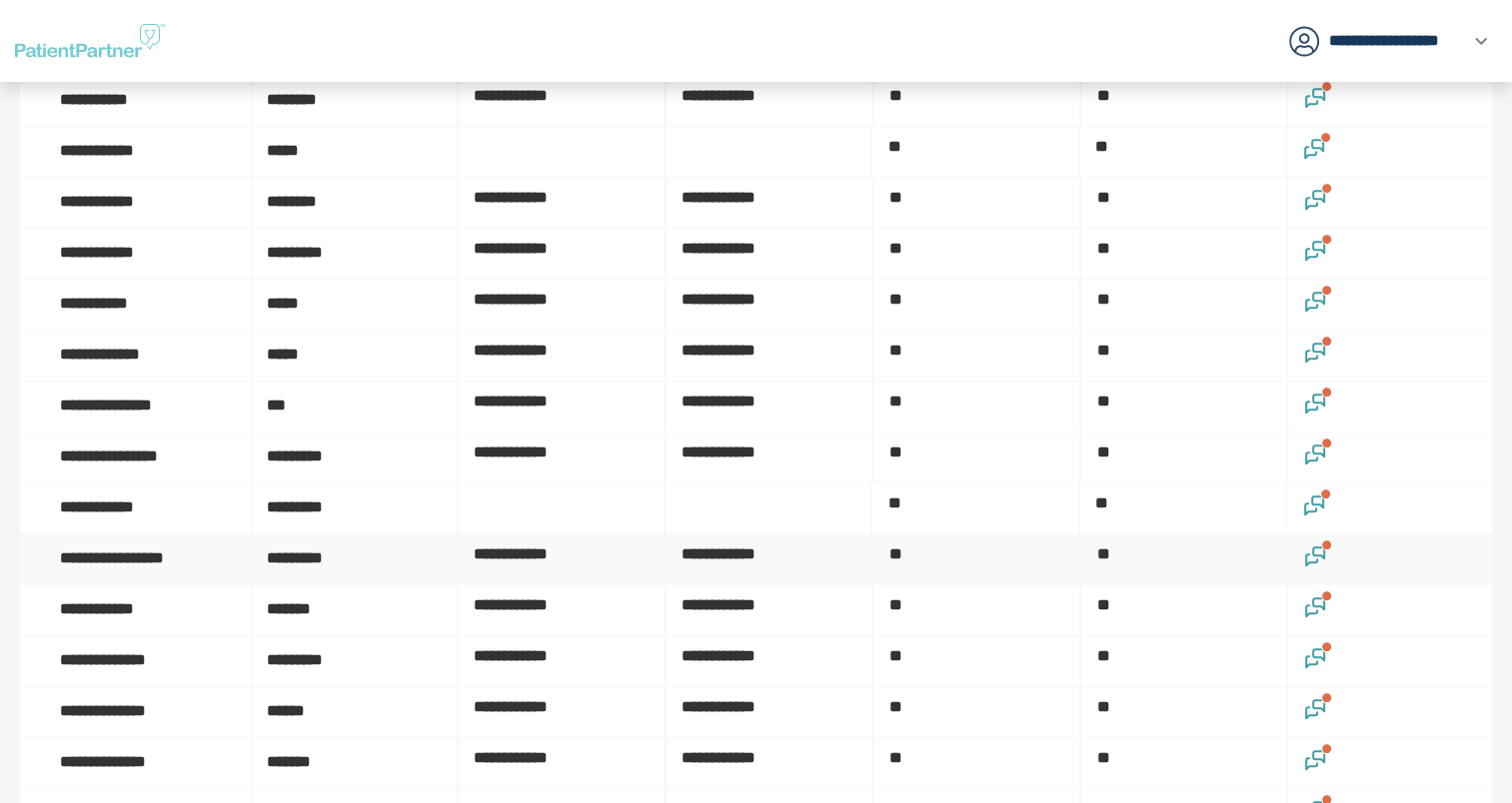 click at bounding box center (1390, 559) 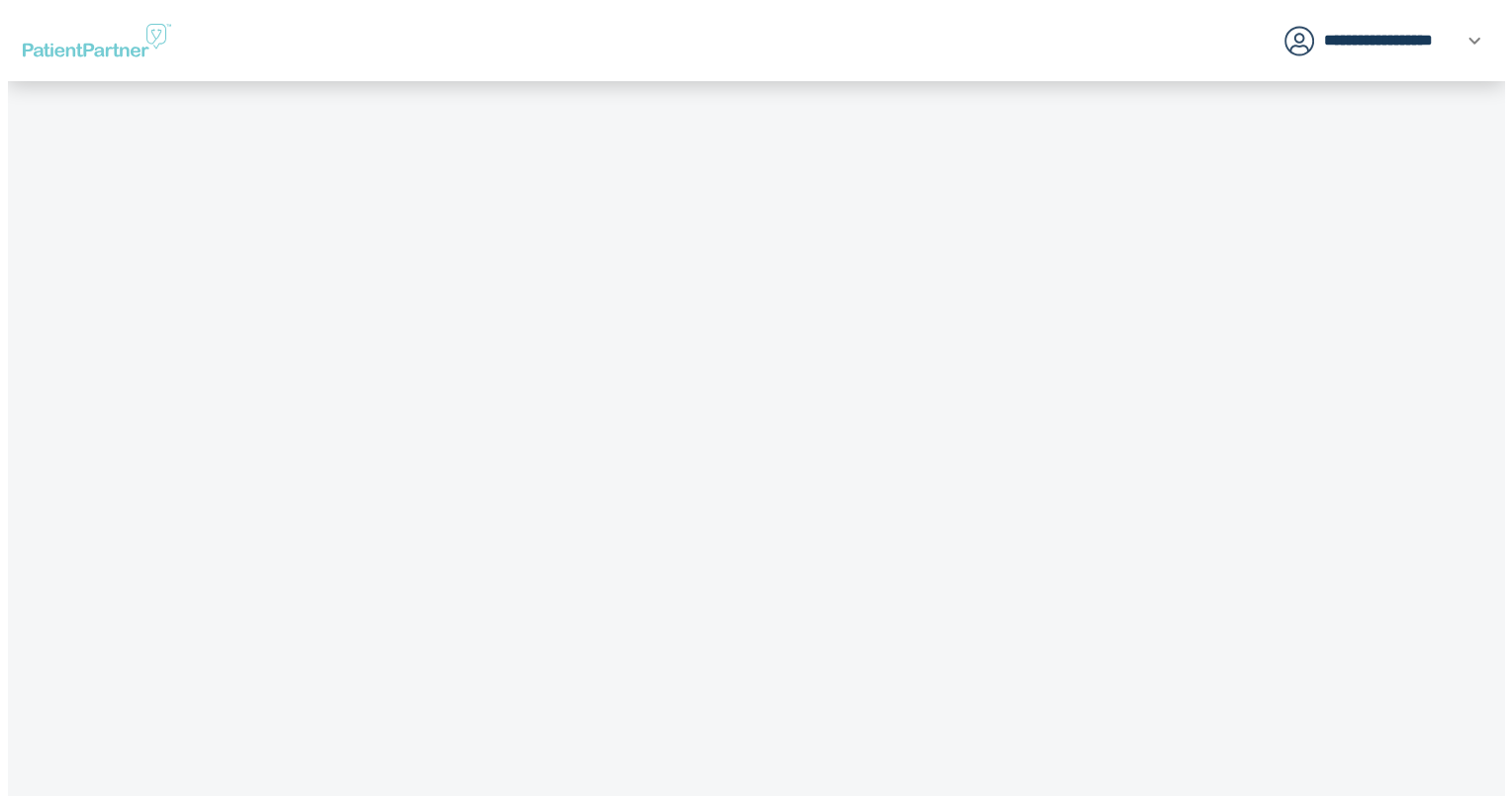scroll, scrollTop: 0, scrollLeft: 0, axis: both 